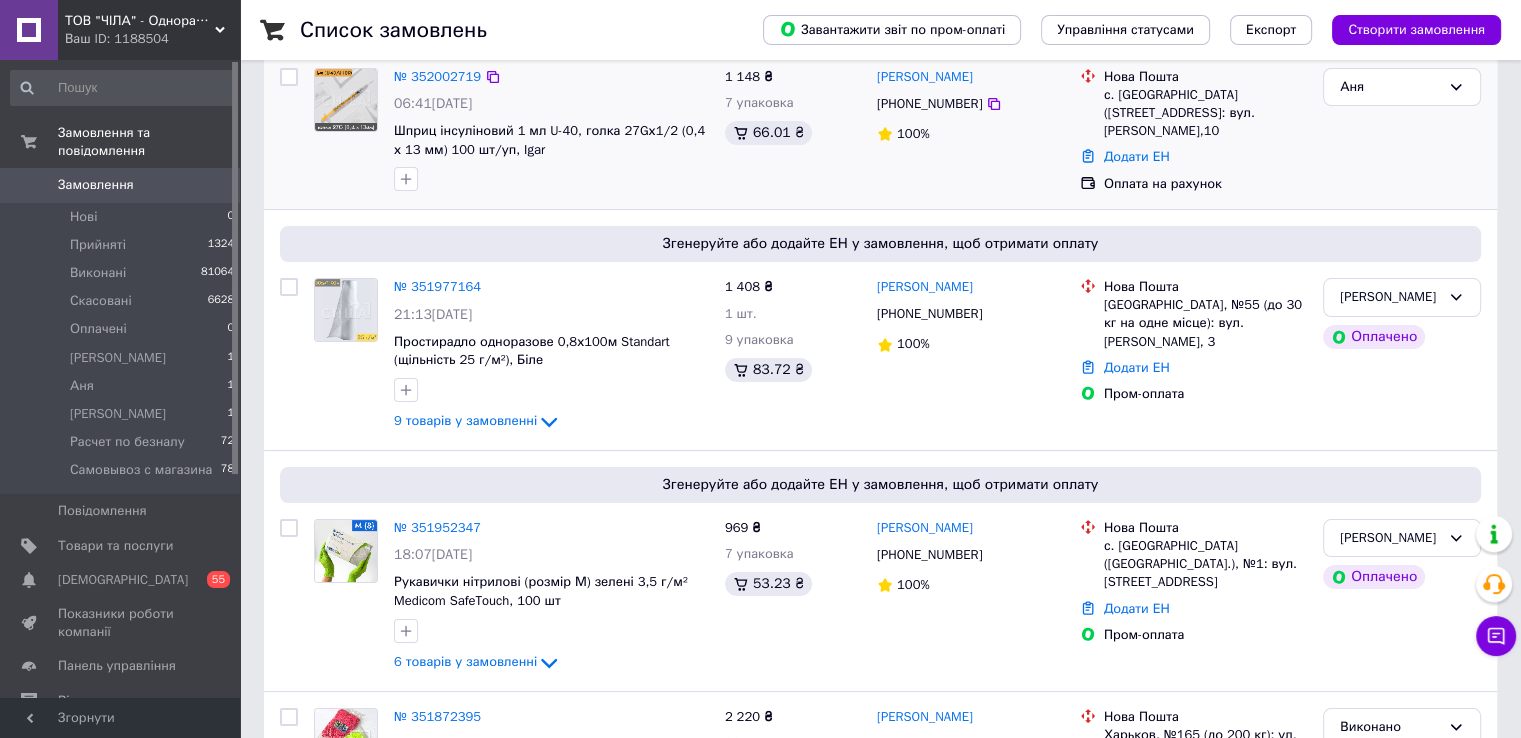 scroll, scrollTop: 200, scrollLeft: 0, axis: vertical 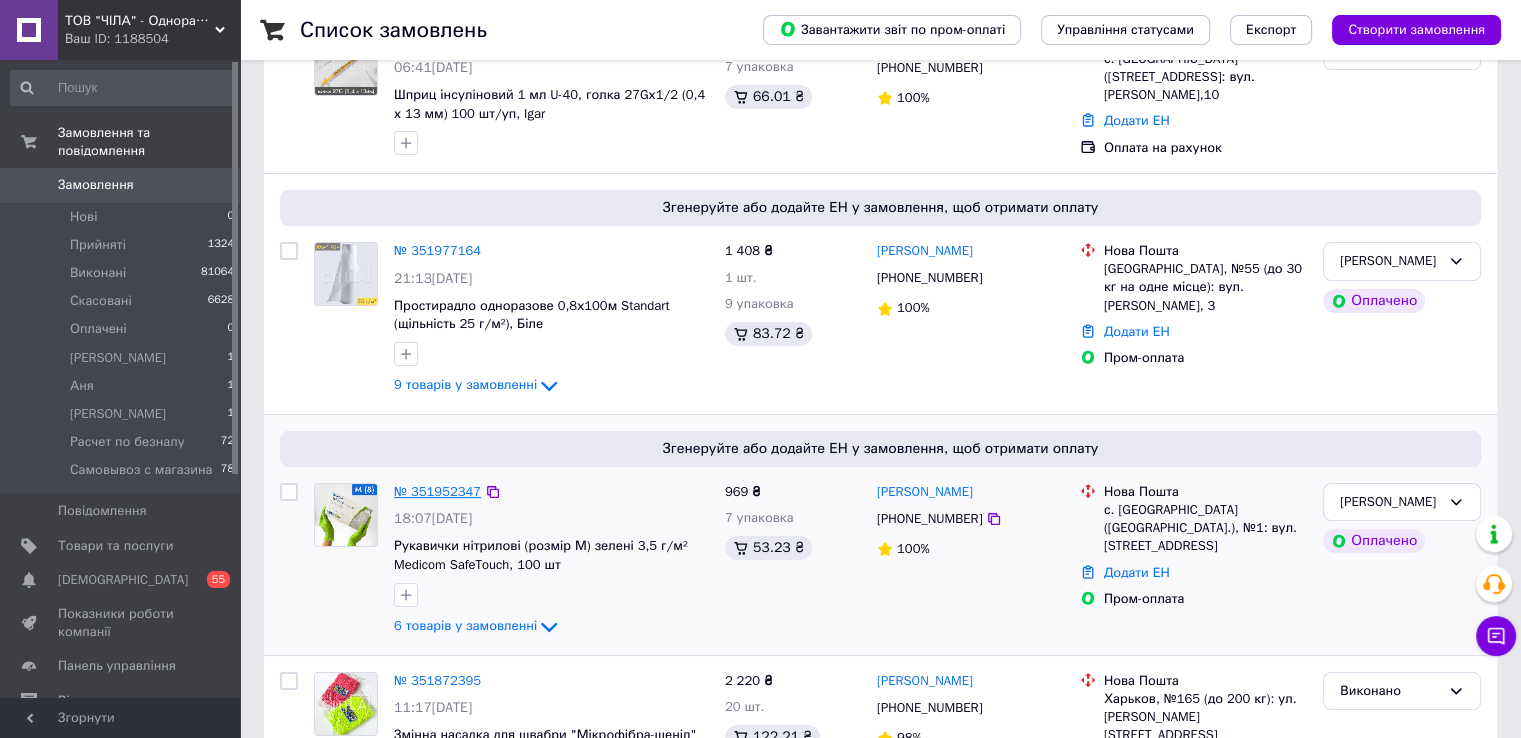 click on "№ 351952347" at bounding box center [437, 491] 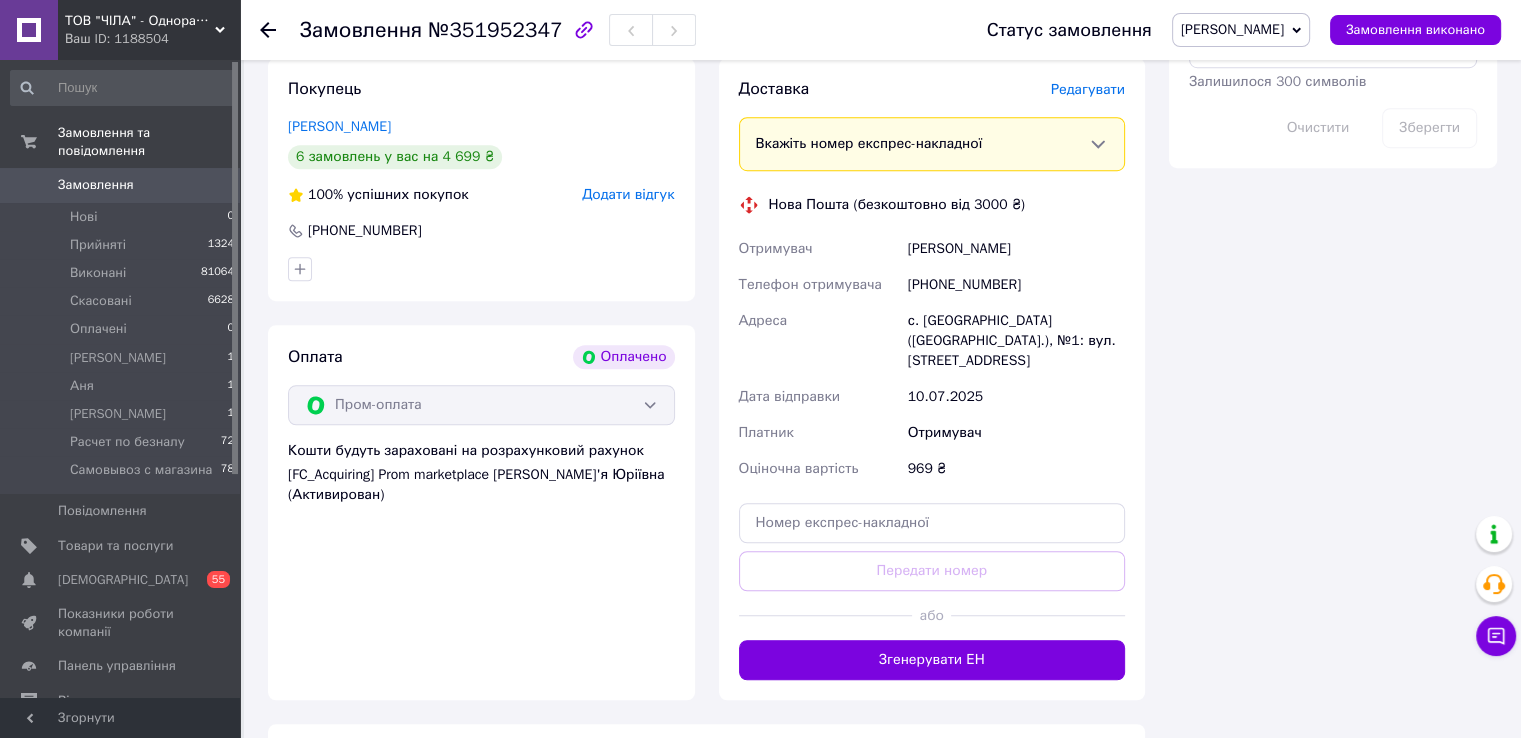 scroll, scrollTop: 1300, scrollLeft: 0, axis: vertical 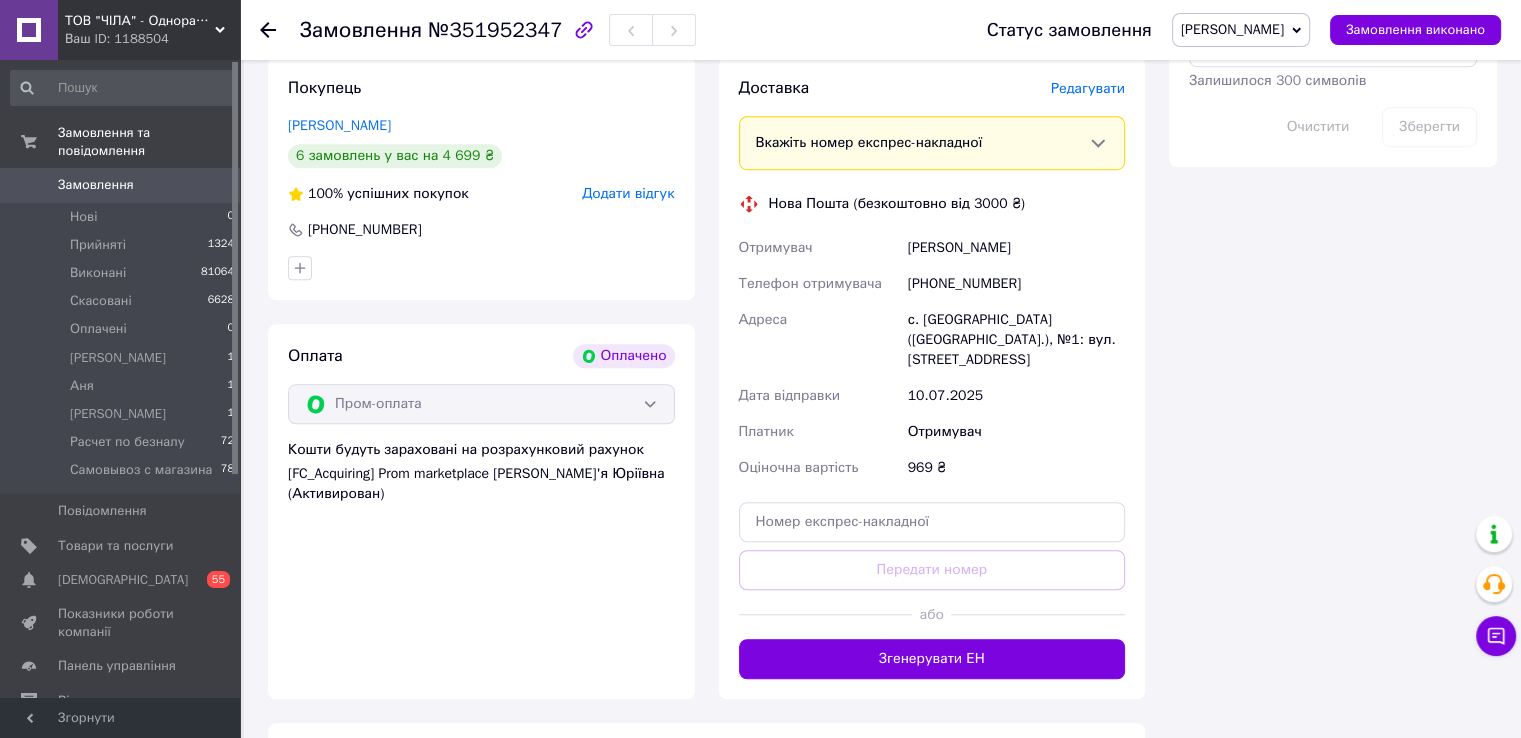 click on "[PHONE_NUMBER]" at bounding box center [1016, 284] 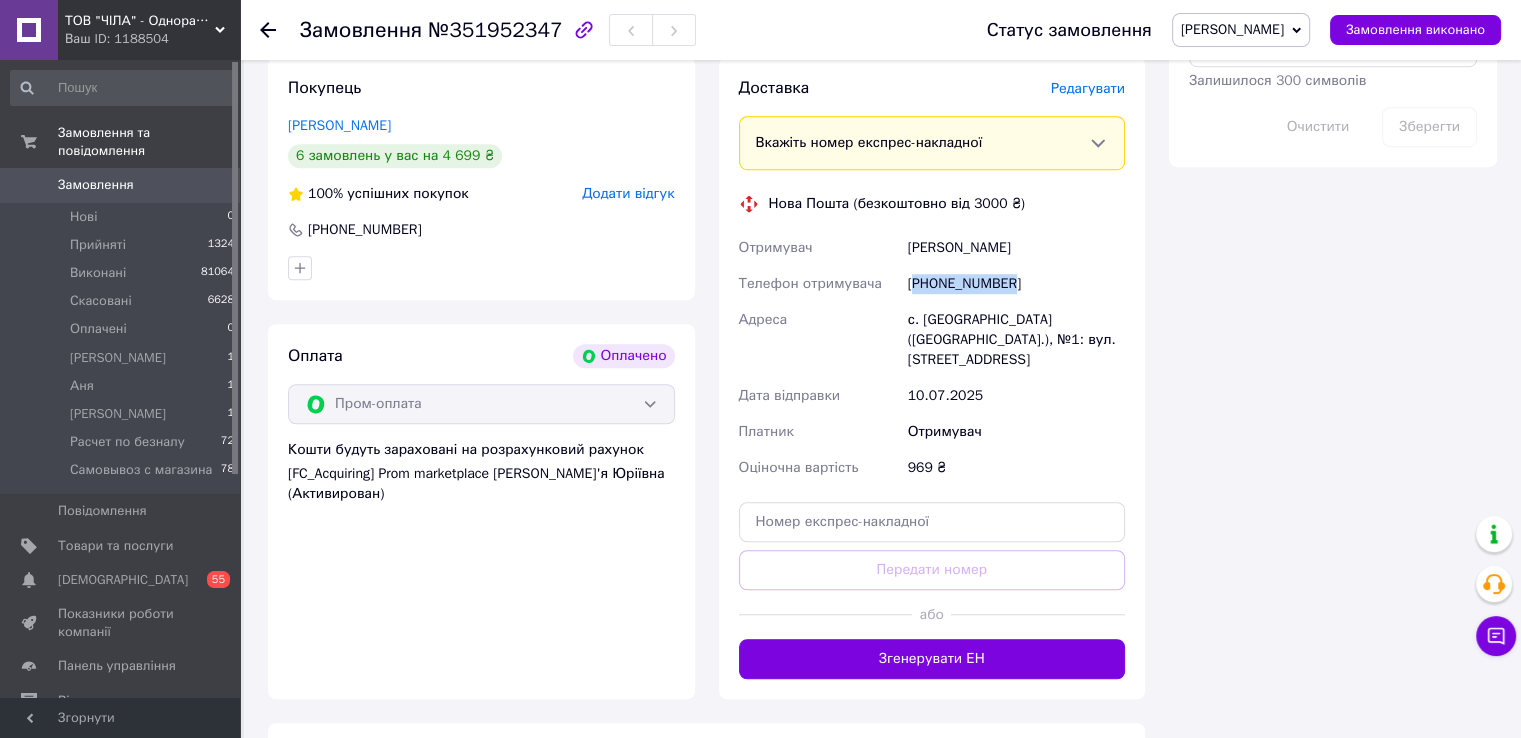 click on "[PHONE_NUMBER]" at bounding box center (1016, 284) 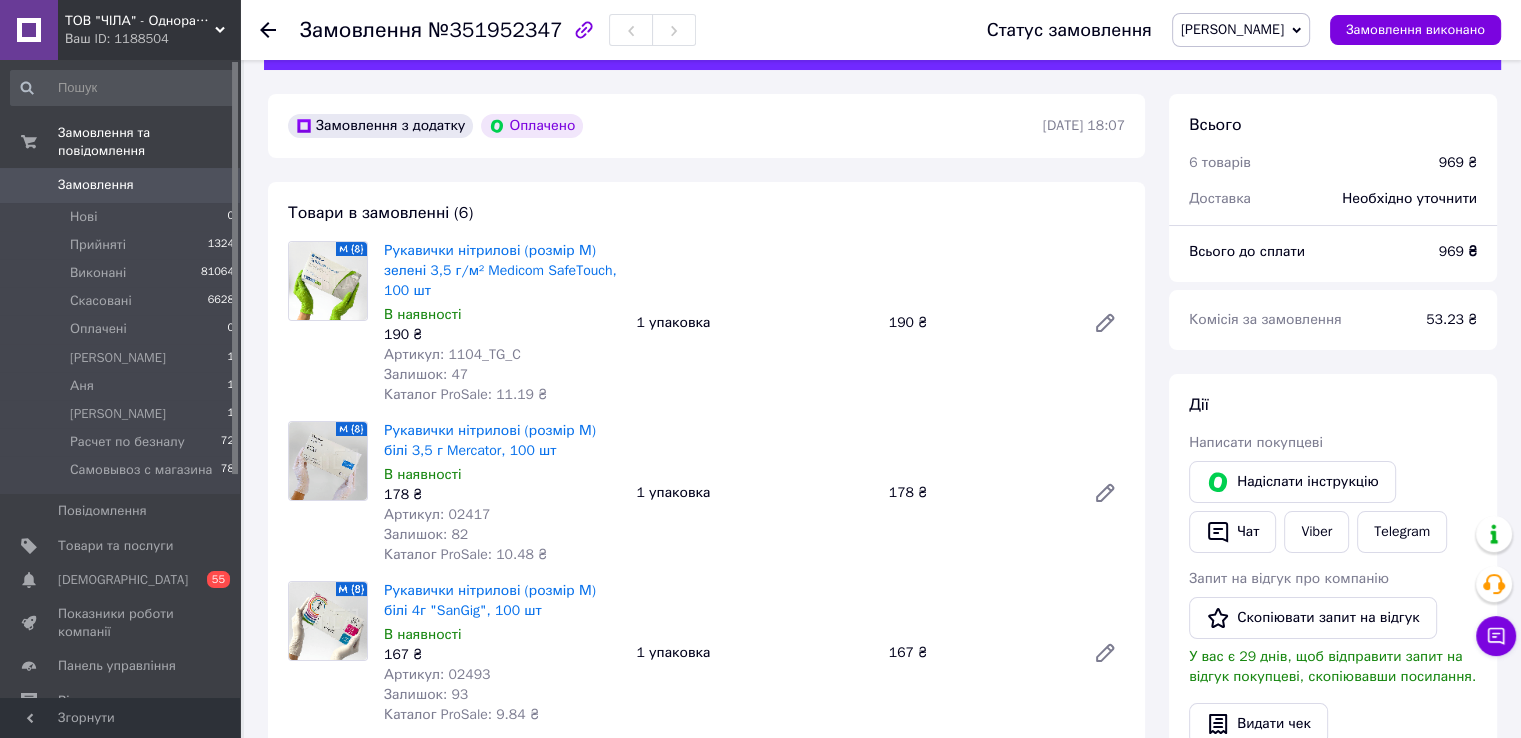 scroll, scrollTop: 100, scrollLeft: 0, axis: vertical 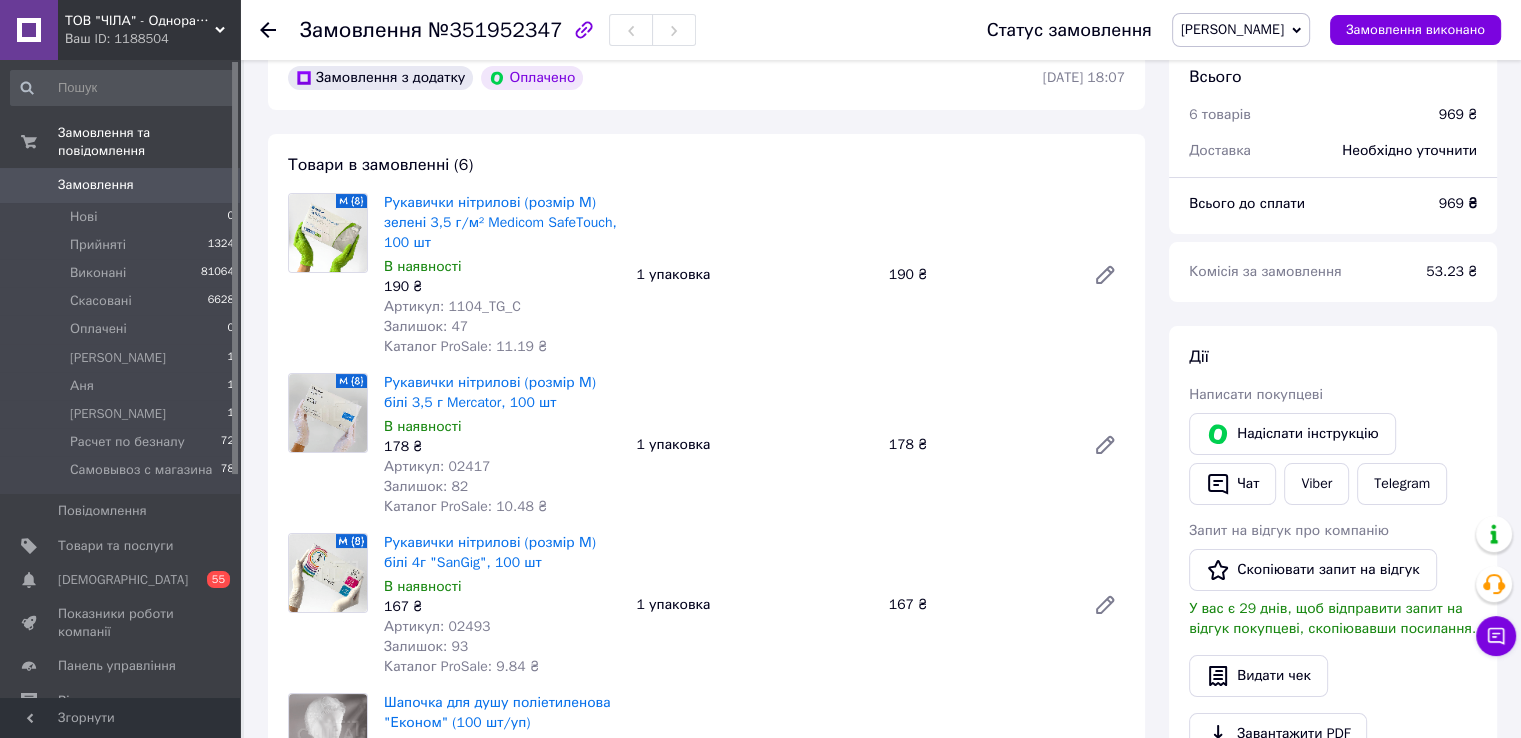 click on "Артикул: 1104_TG_C" at bounding box center [452, 306] 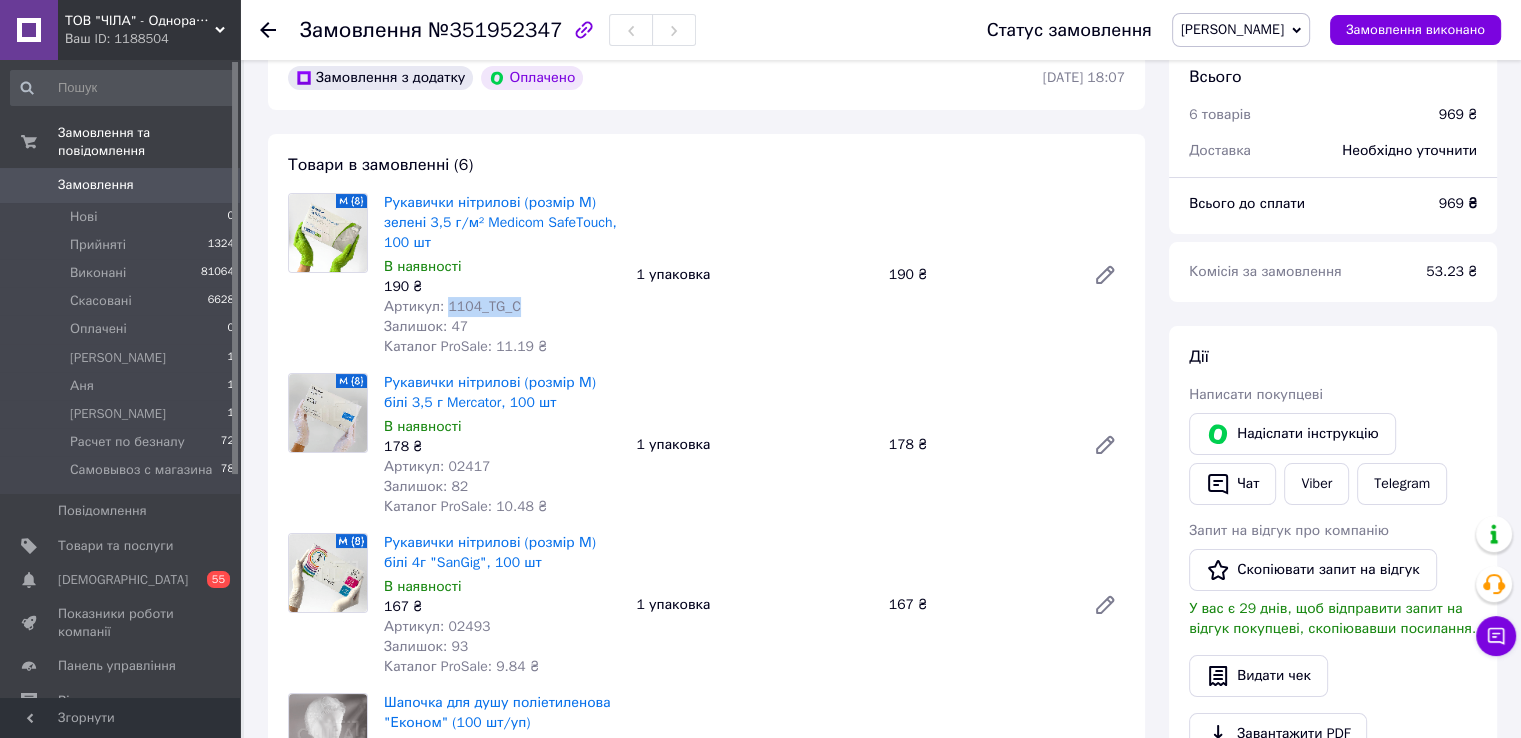 click on "Артикул: 1104_TG_C" at bounding box center [452, 306] 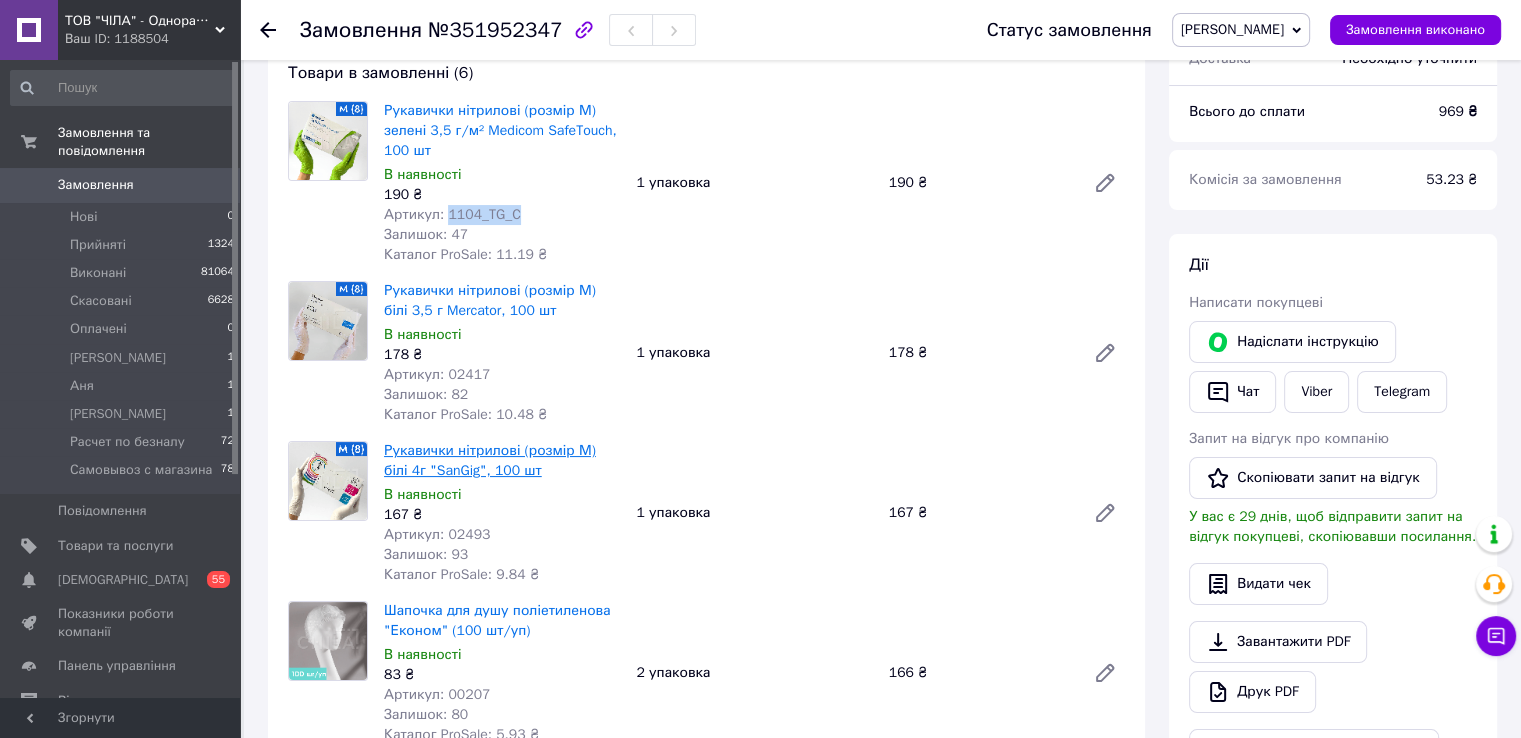 scroll, scrollTop: 300, scrollLeft: 0, axis: vertical 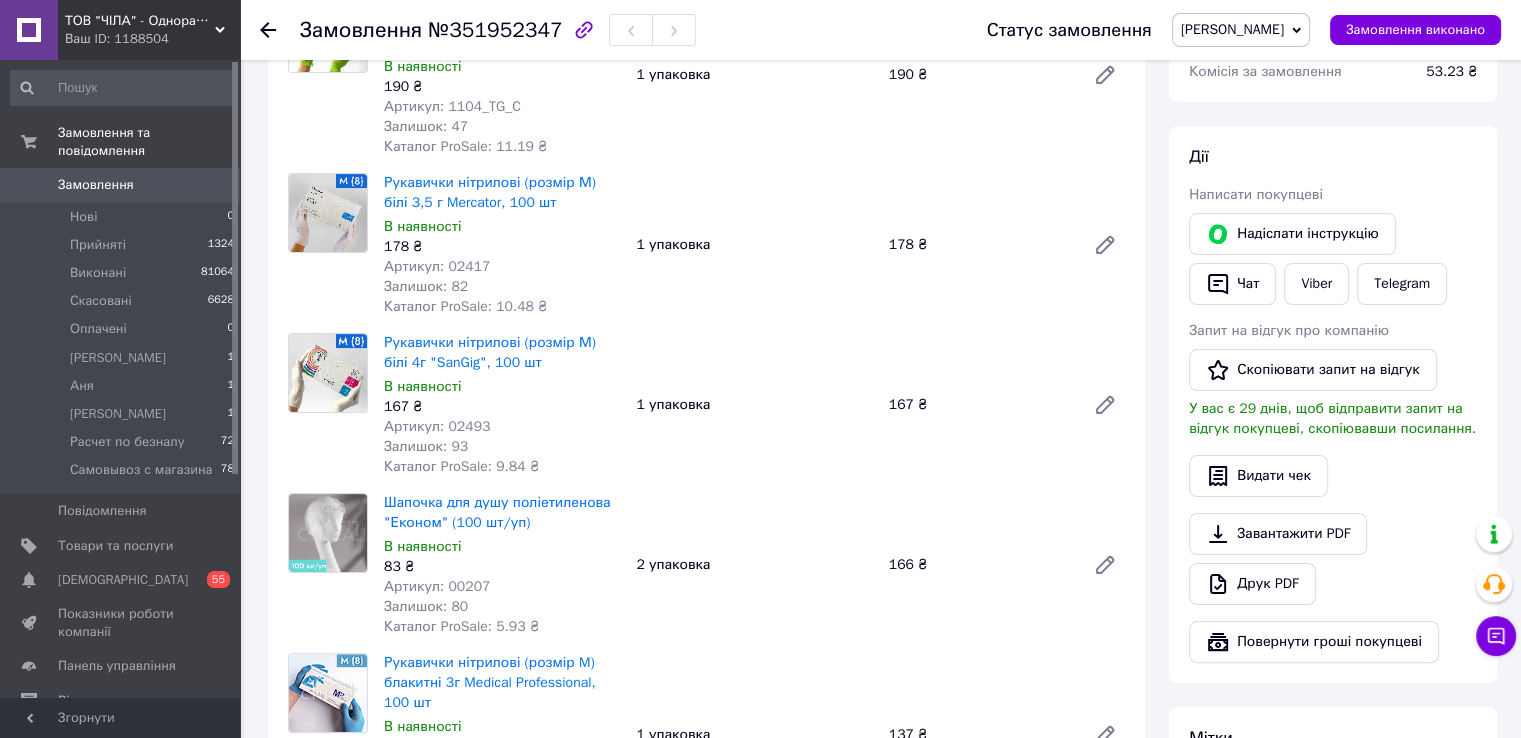 click on "Артикул: 02417" at bounding box center [437, 266] 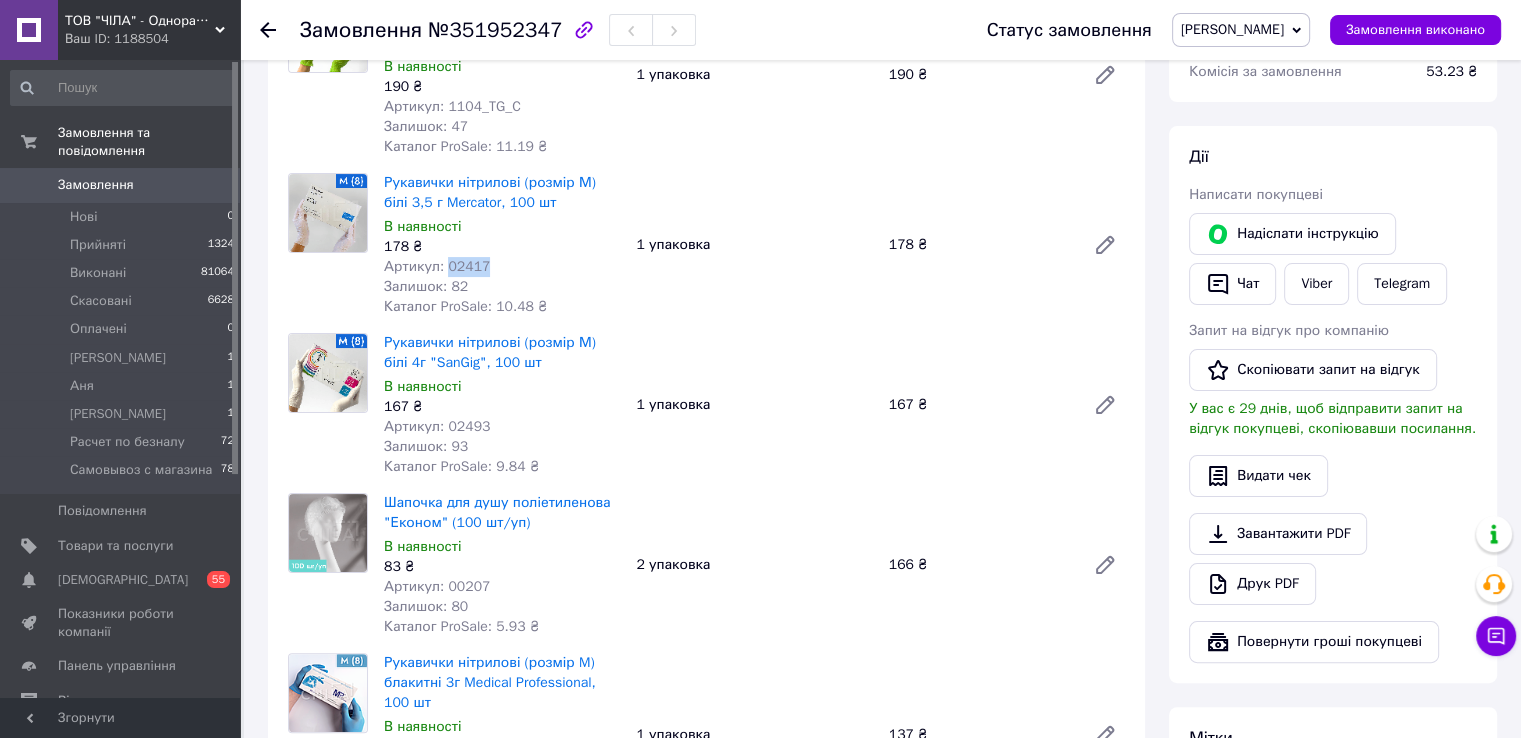 click on "Артикул: 02417" at bounding box center (437, 266) 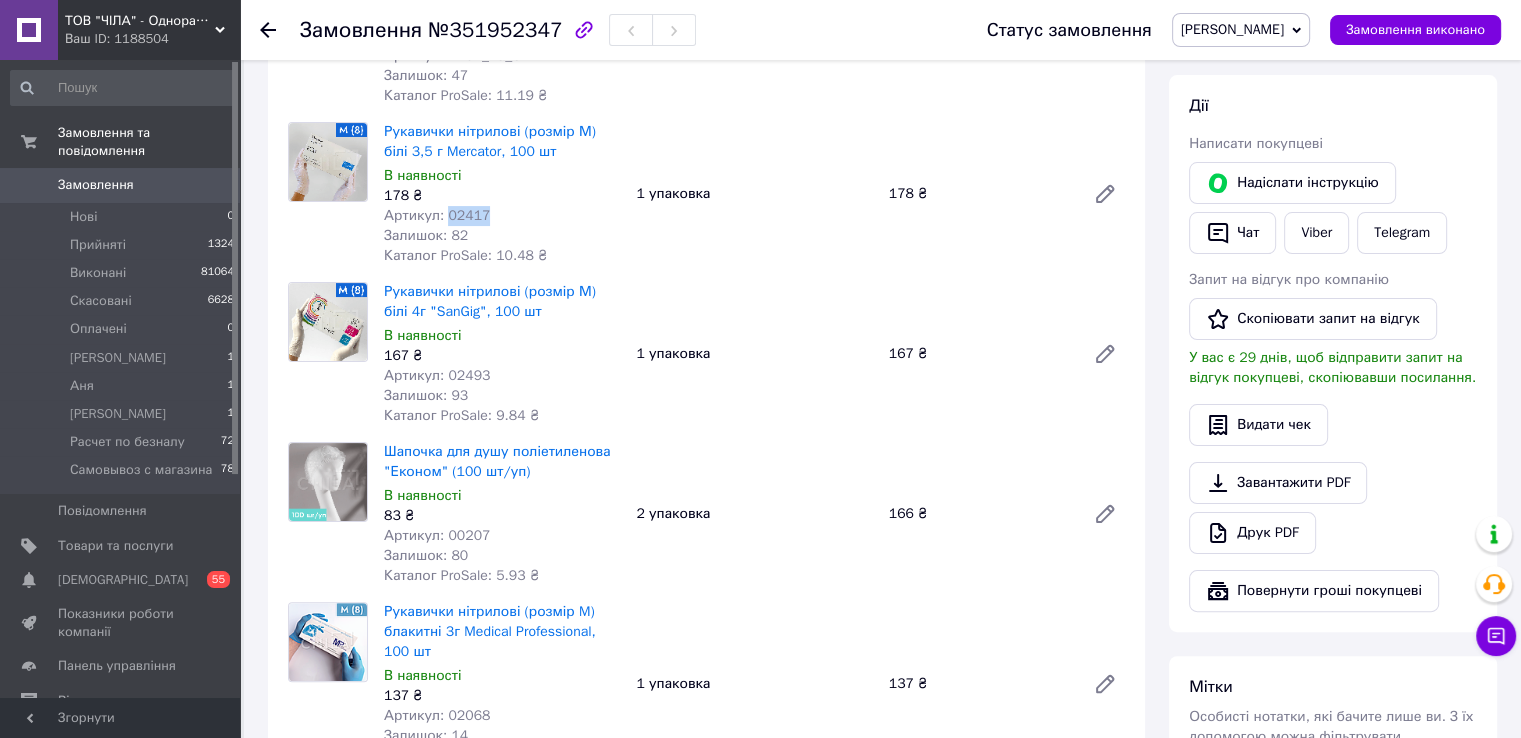 scroll, scrollTop: 400, scrollLeft: 0, axis: vertical 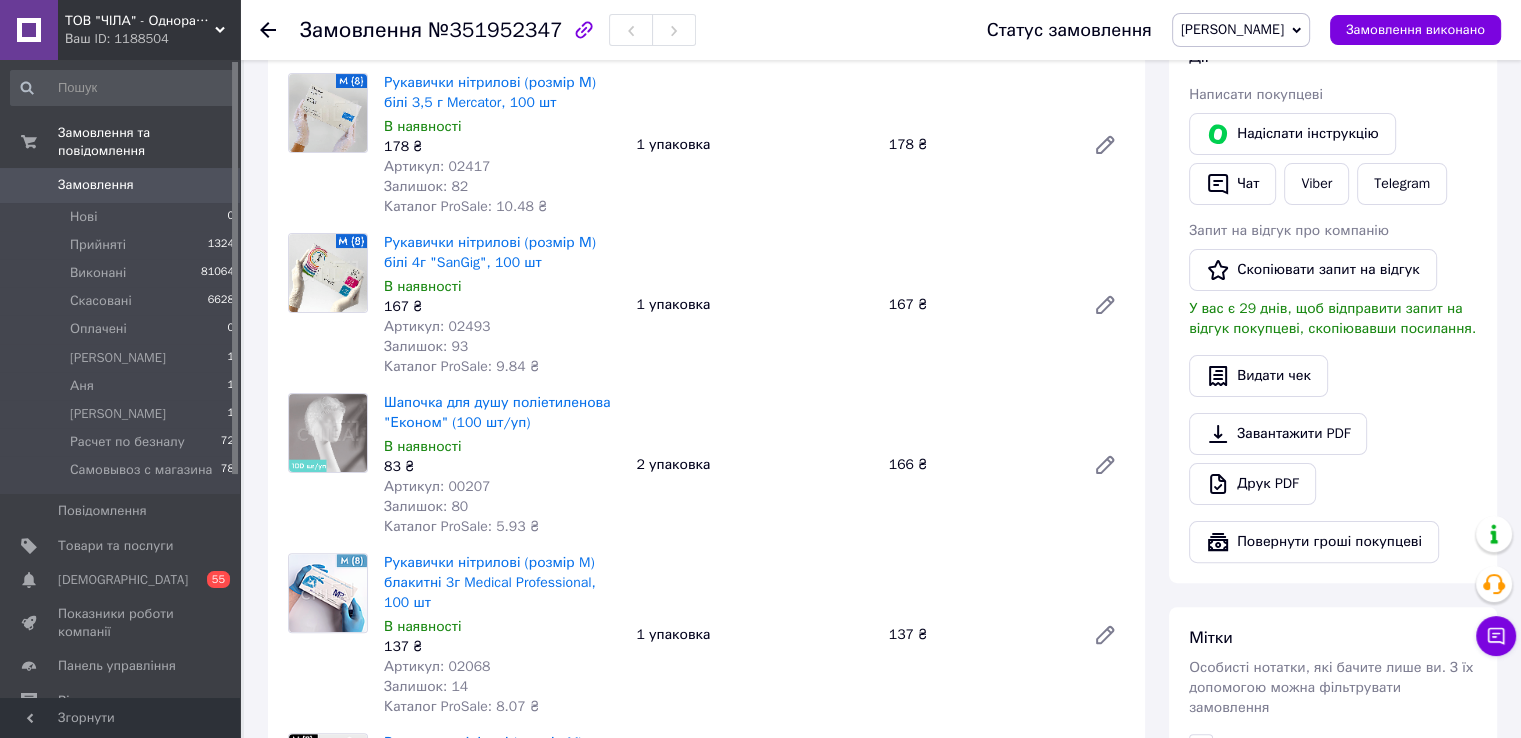click on "Артикул: 02493" at bounding box center (437, 326) 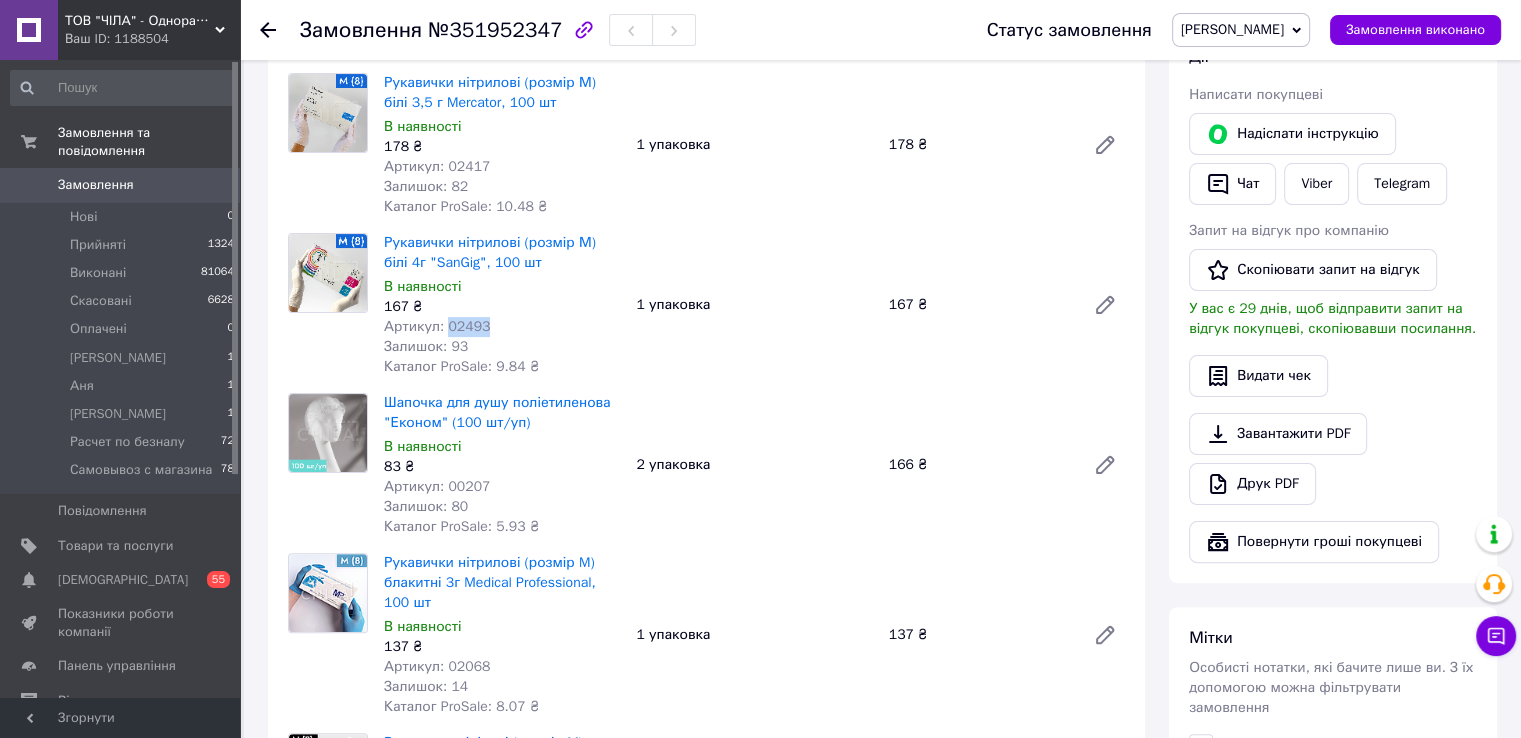 click on "Артикул: 02493" at bounding box center [437, 326] 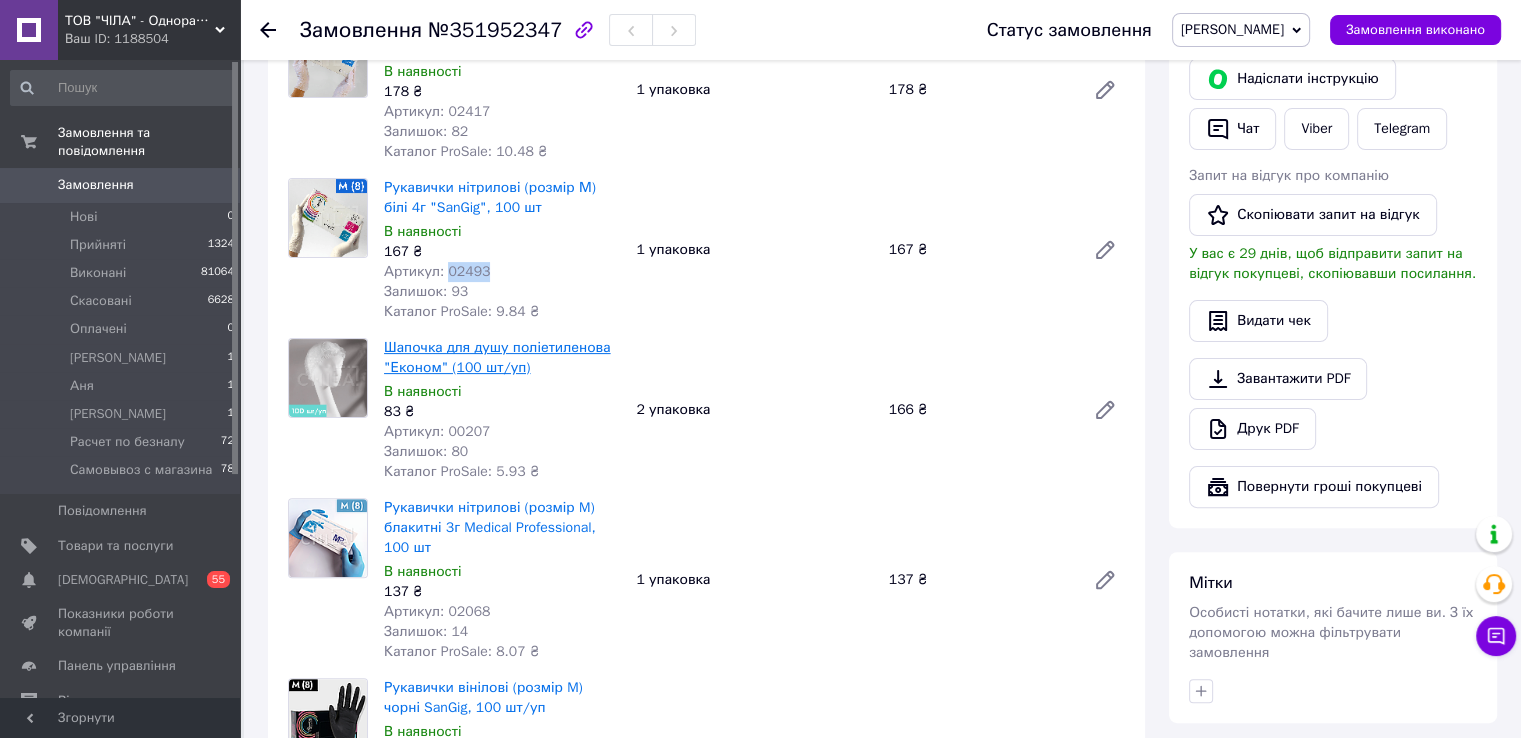 scroll, scrollTop: 500, scrollLeft: 0, axis: vertical 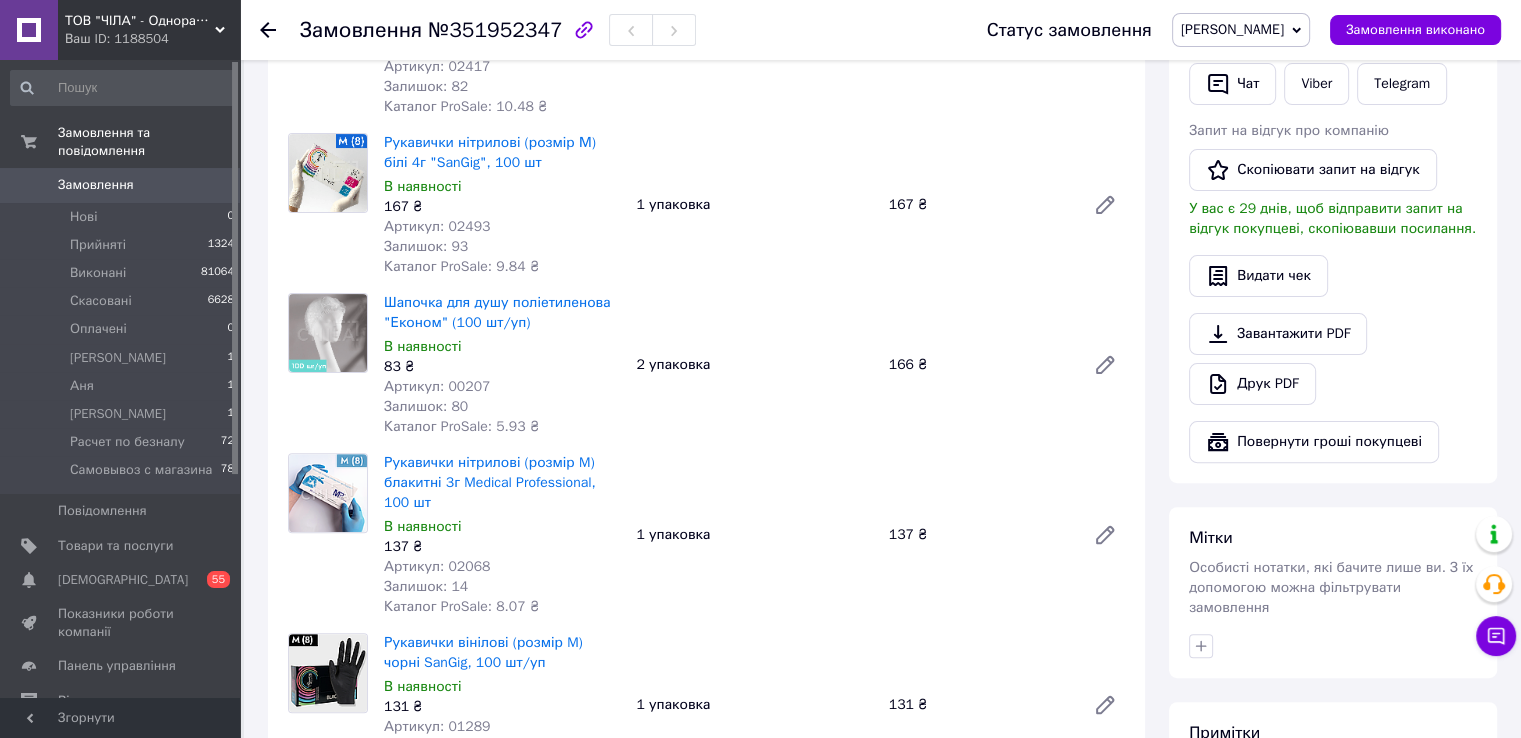 click on "Артикул: 00207" at bounding box center (437, 386) 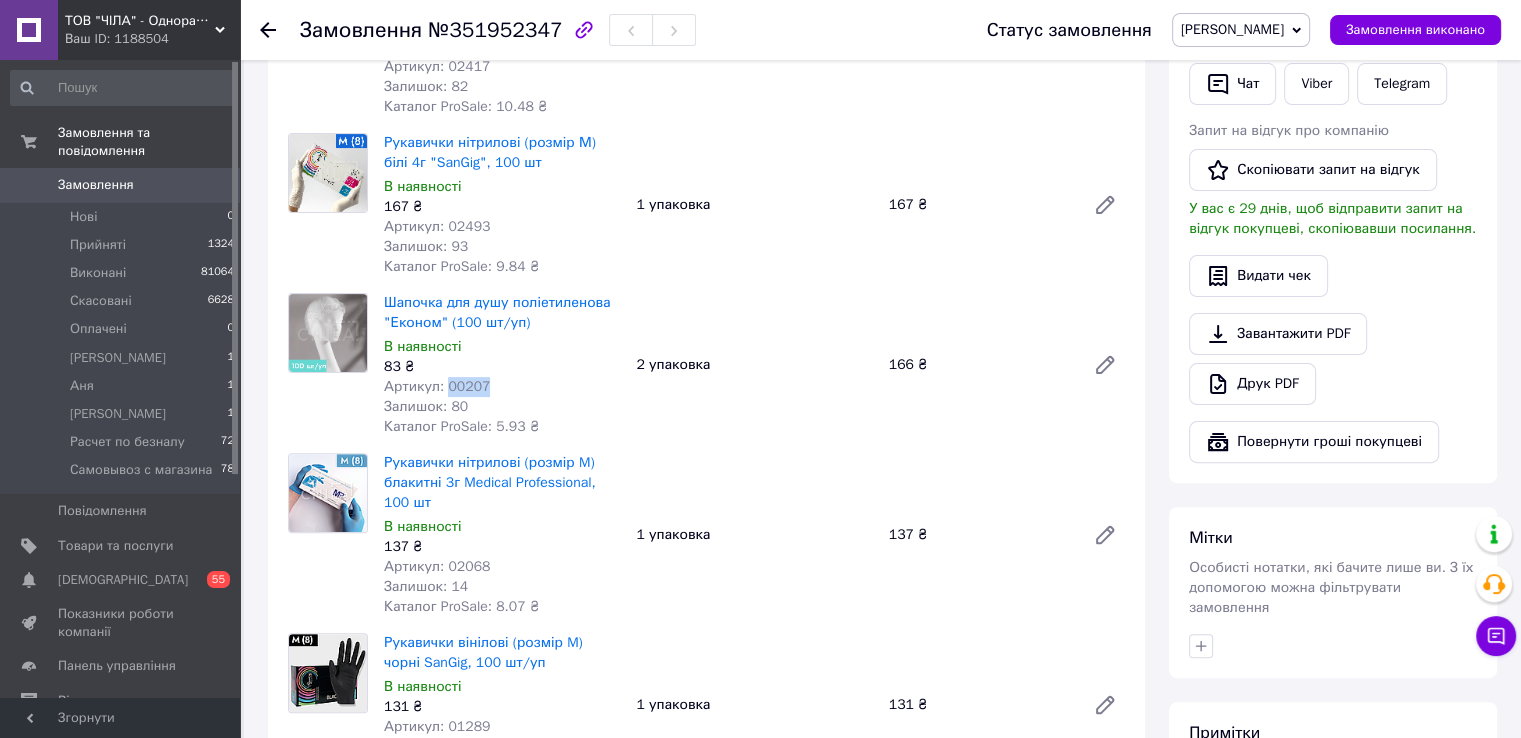 click on "Артикул: 00207" at bounding box center [437, 386] 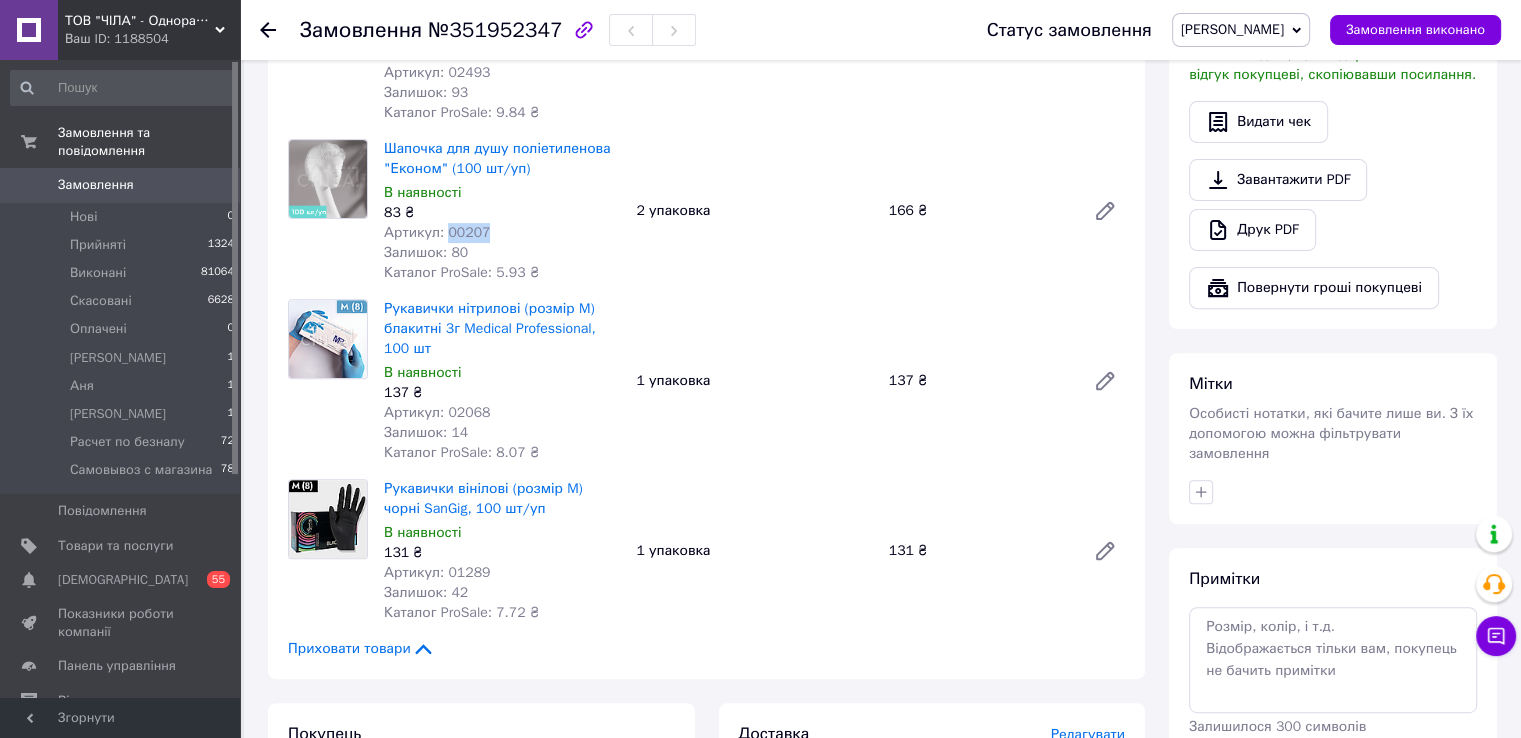 scroll, scrollTop: 700, scrollLeft: 0, axis: vertical 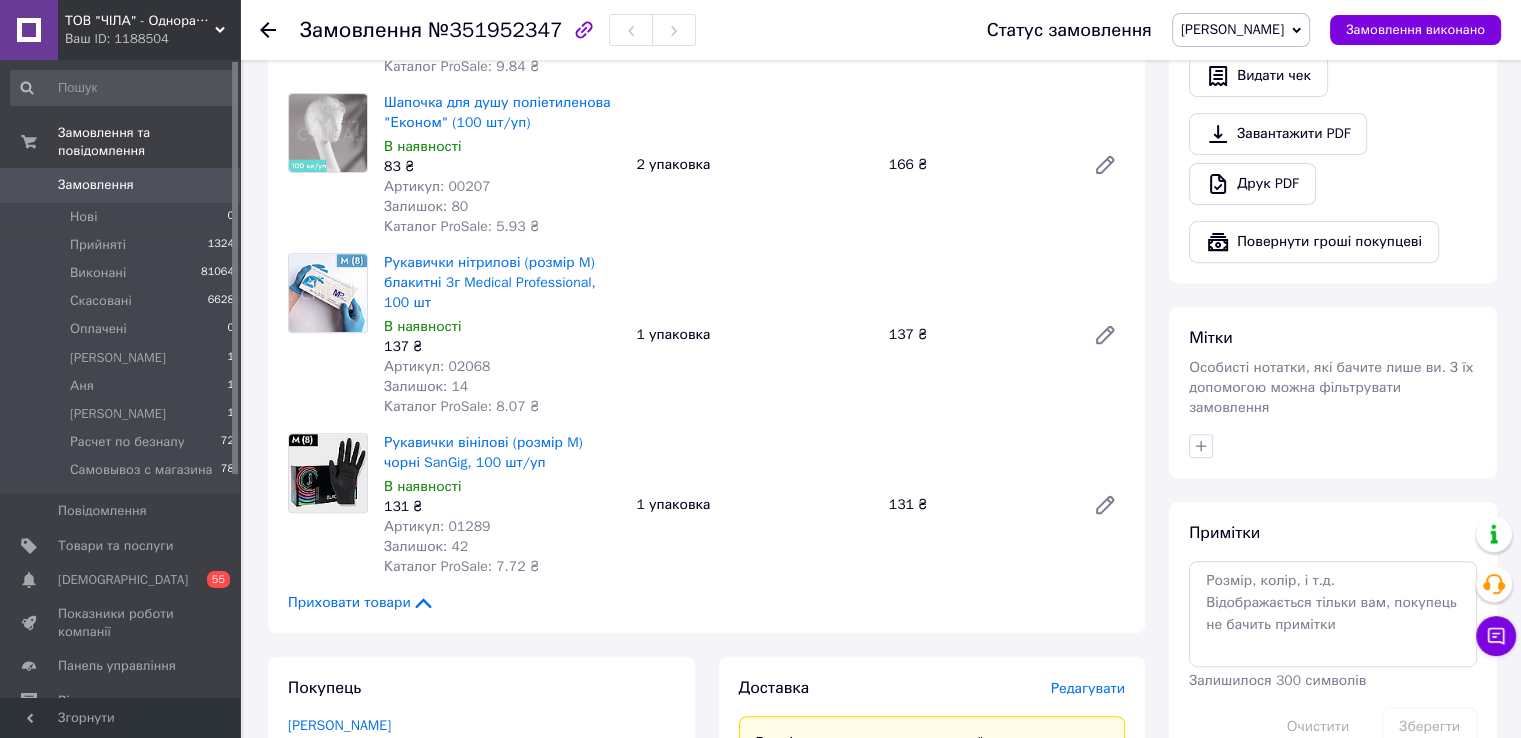 click on "Артикул: 02068" at bounding box center (437, 366) 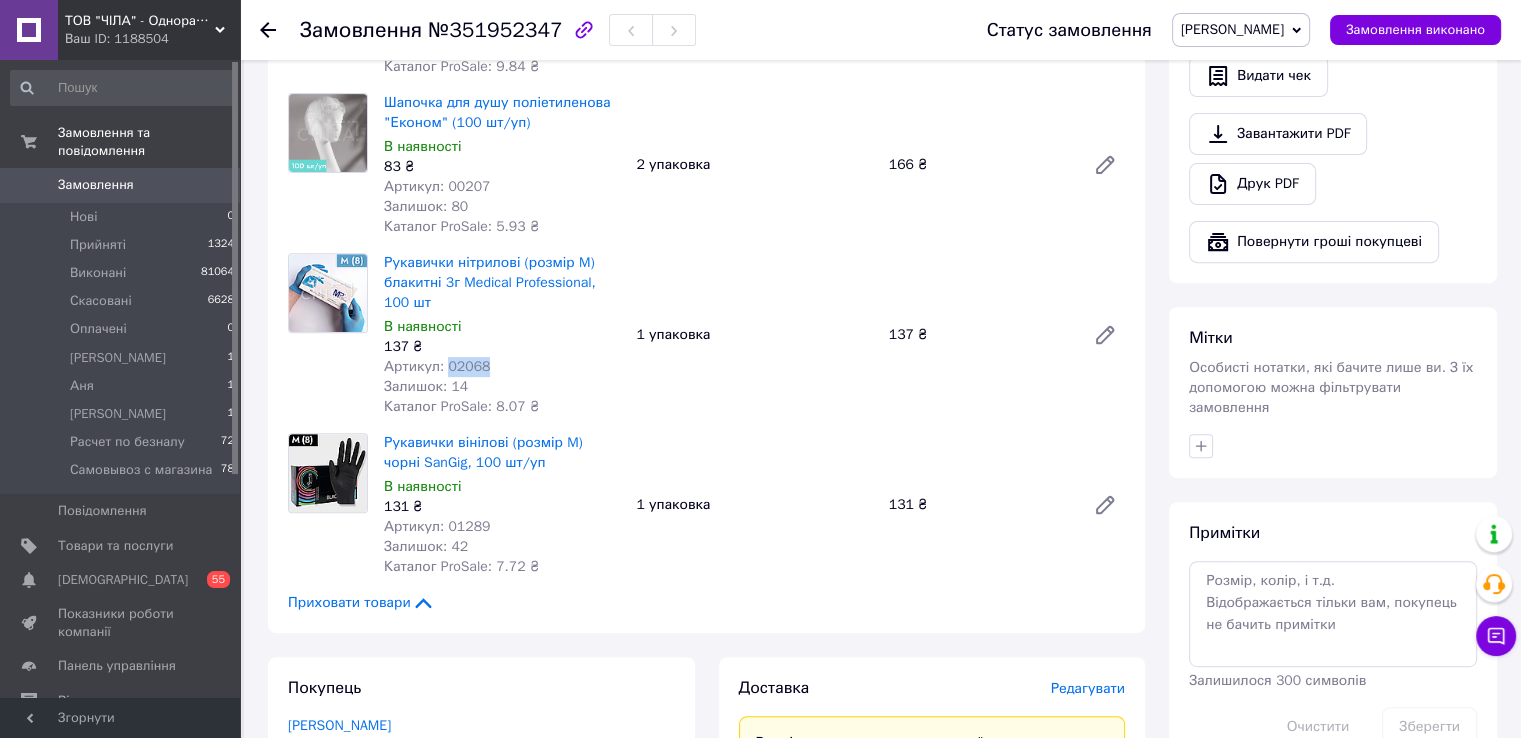 click on "Артикул: 02068" at bounding box center (437, 366) 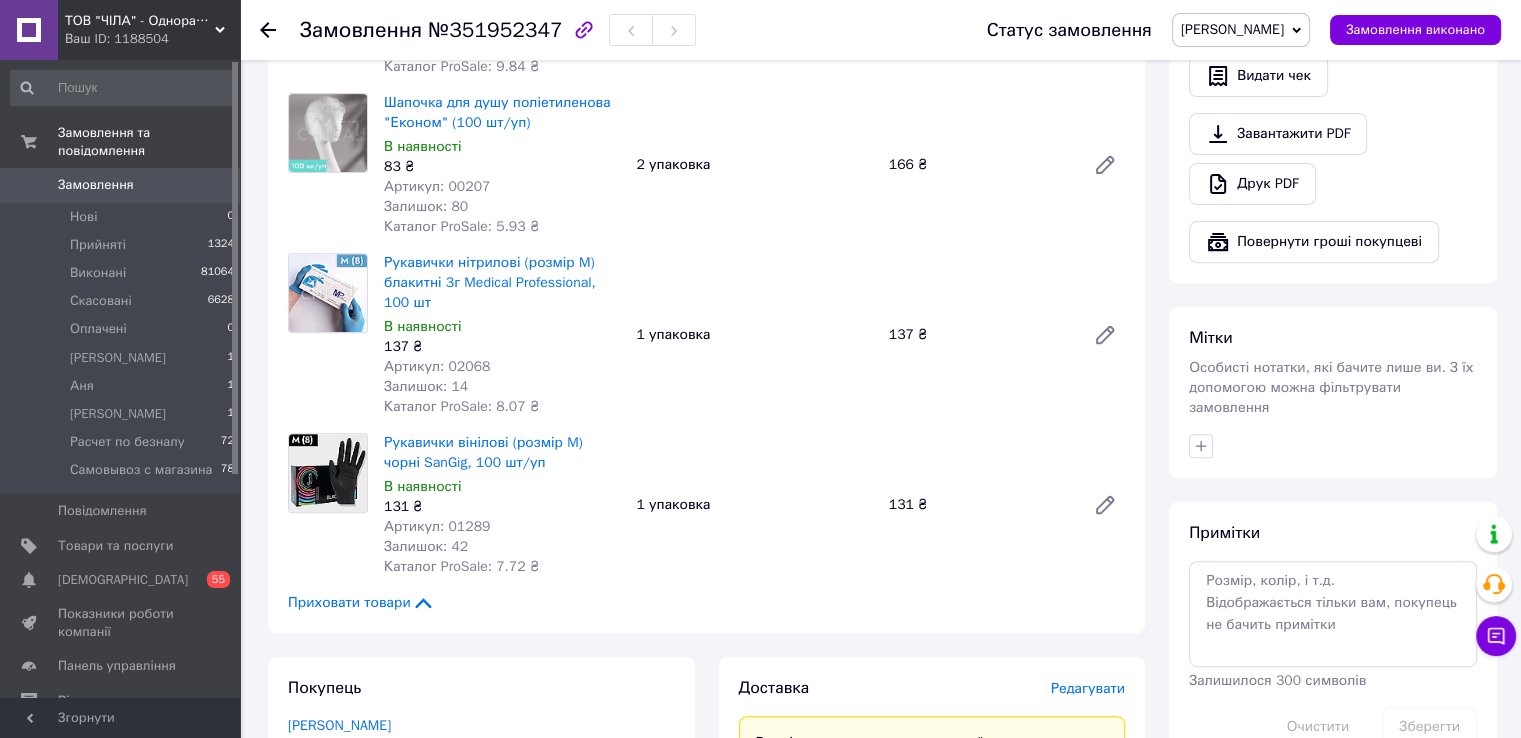 click on "Артикул: 01289" at bounding box center (437, 526) 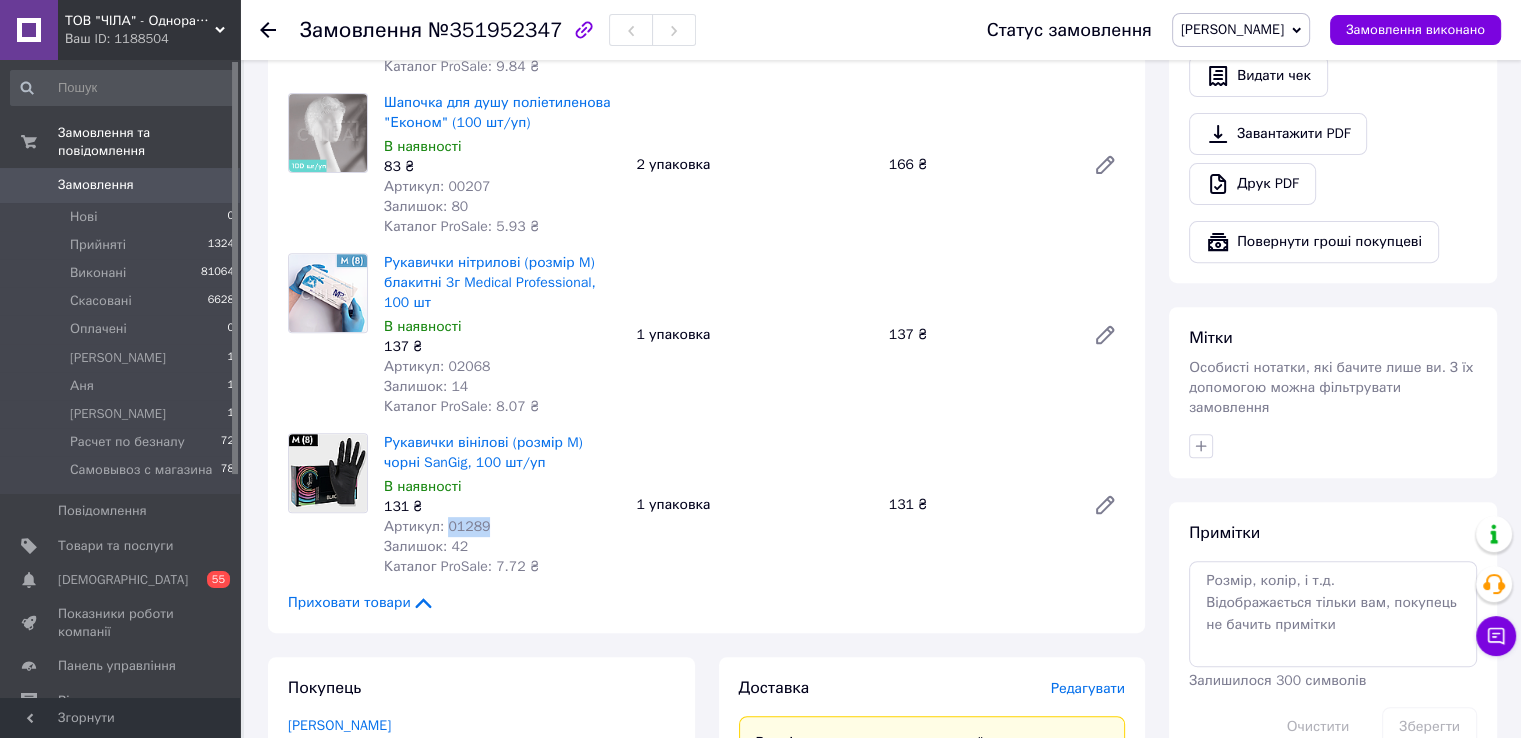 click on "Артикул: 01289" at bounding box center (437, 526) 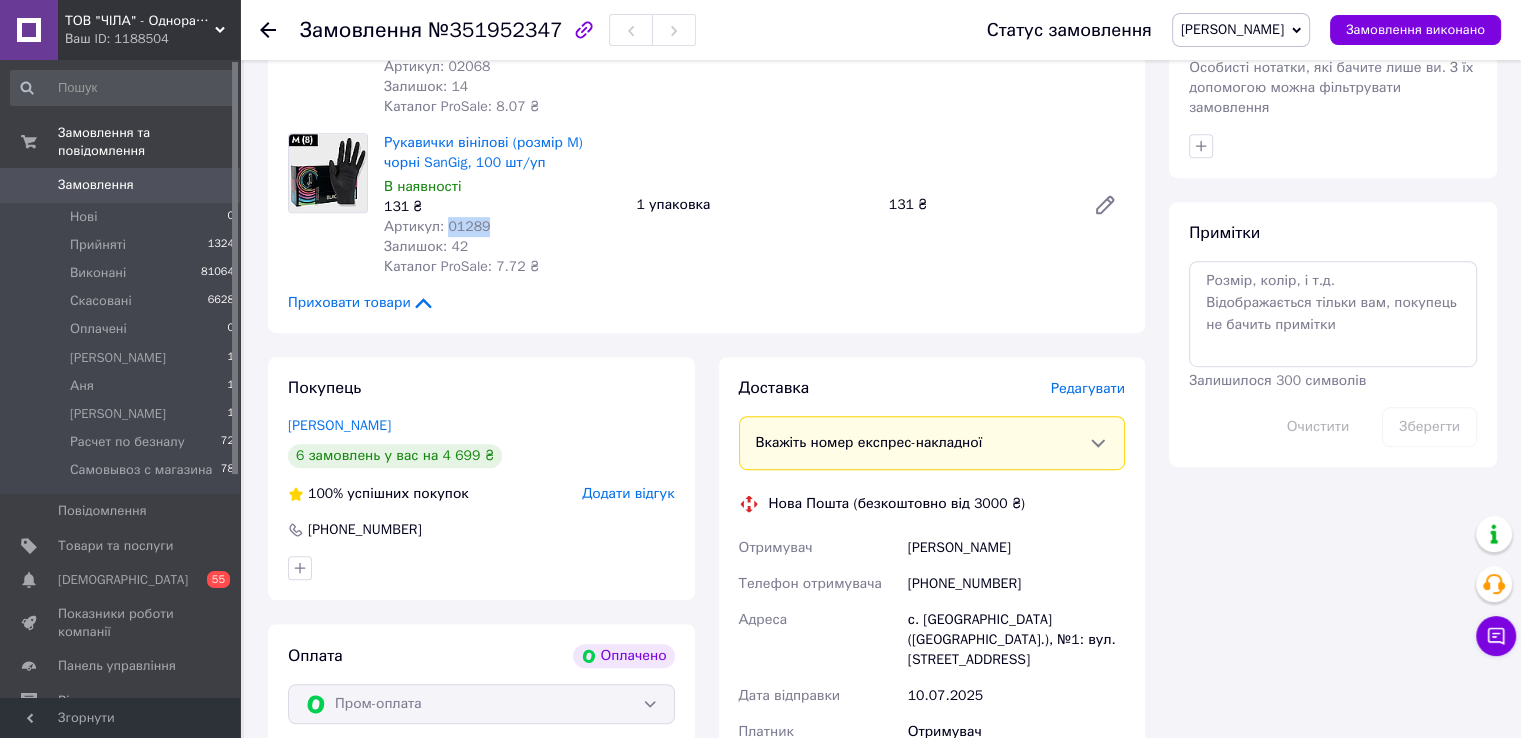 scroll, scrollTop: 900, scrollLeft: 0, axis: vertical 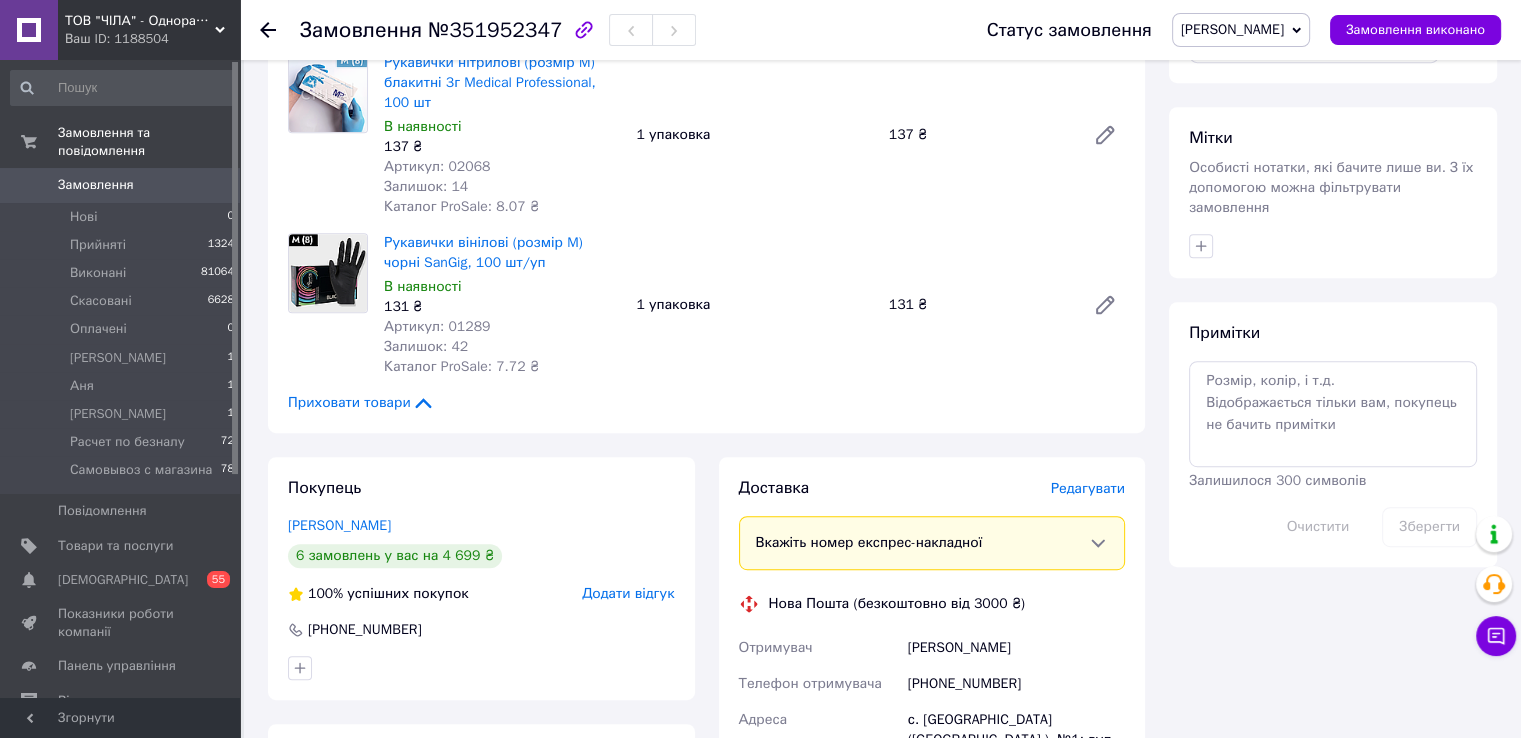 click on "[PHONE_NUMBER]" at bounding box center [1016, 684] 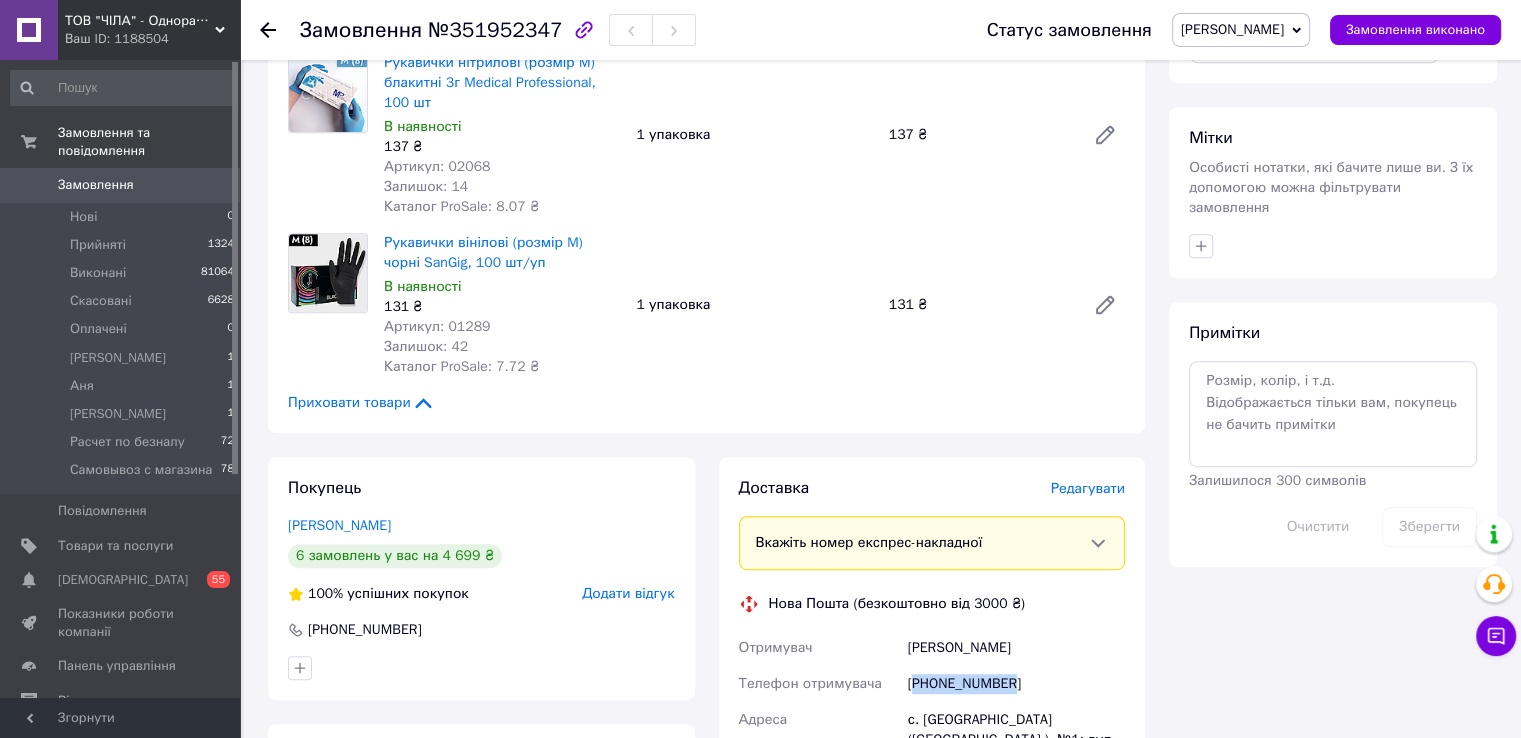 click on "[PHONE_NUMBER]" at bounding box center [1016, 684] 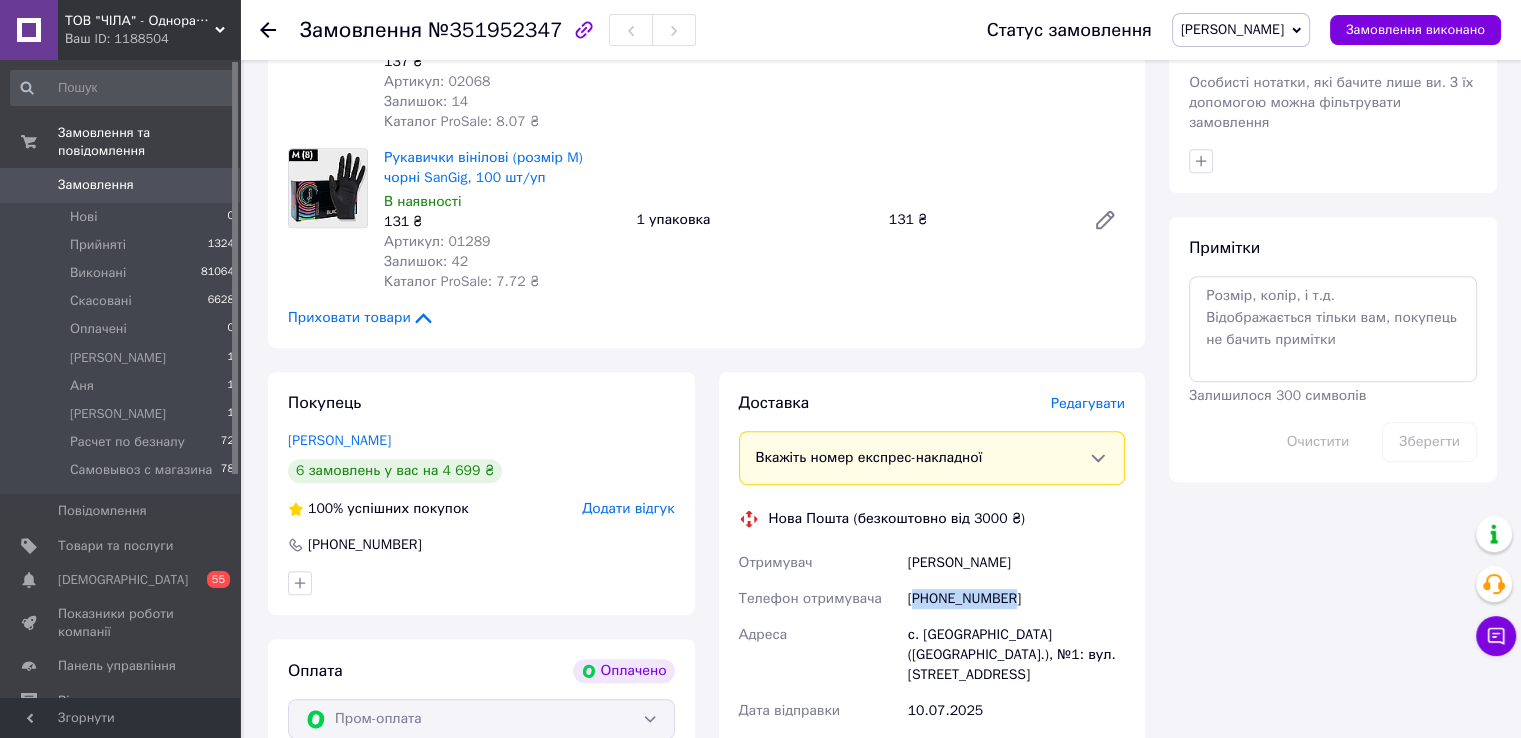 scroll, scrollTop: 1100, scrollLeft: 0, axis: vertical 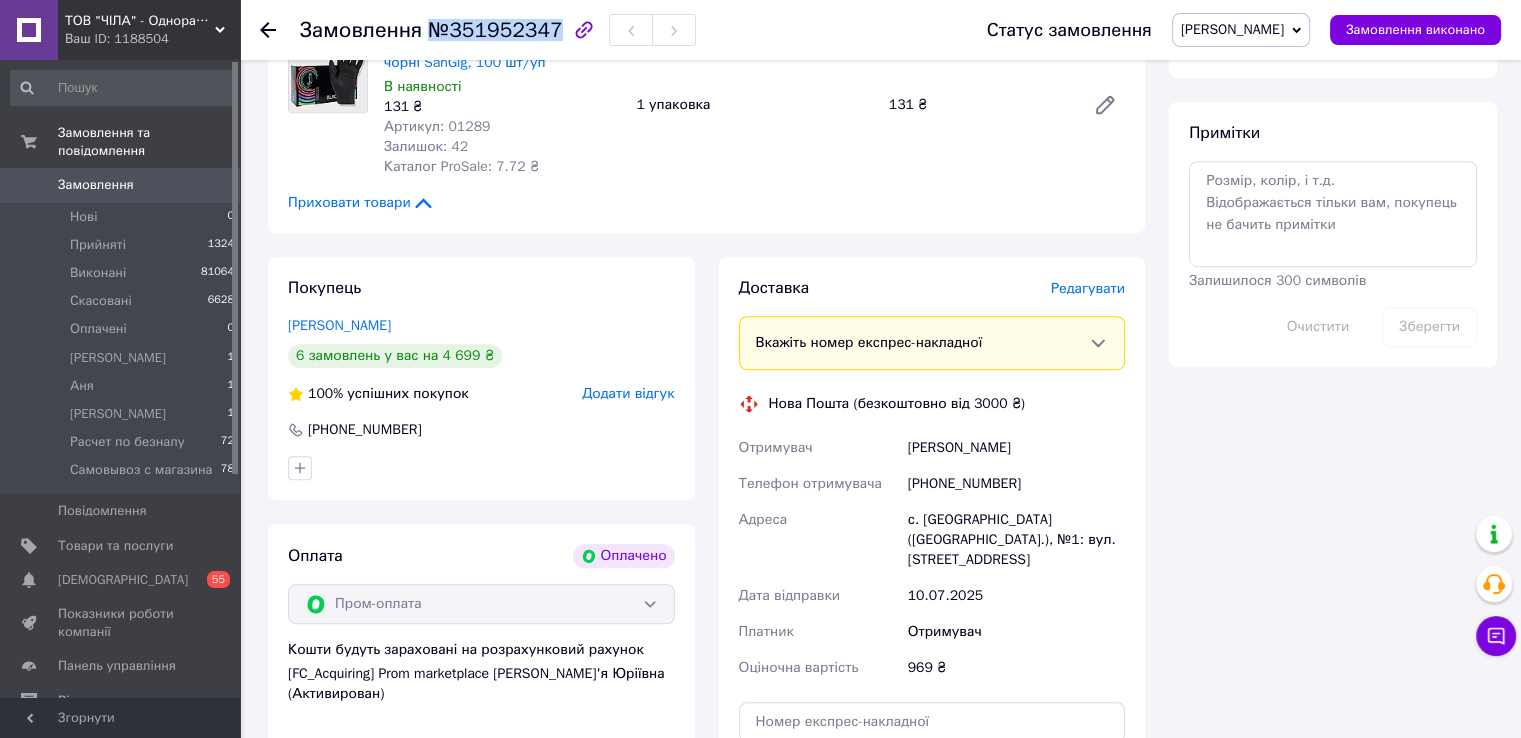 drag, startPoint x: 425, startPoint y: 33, endPoint x: 544, endPoint y: 31, distance: 119.01681 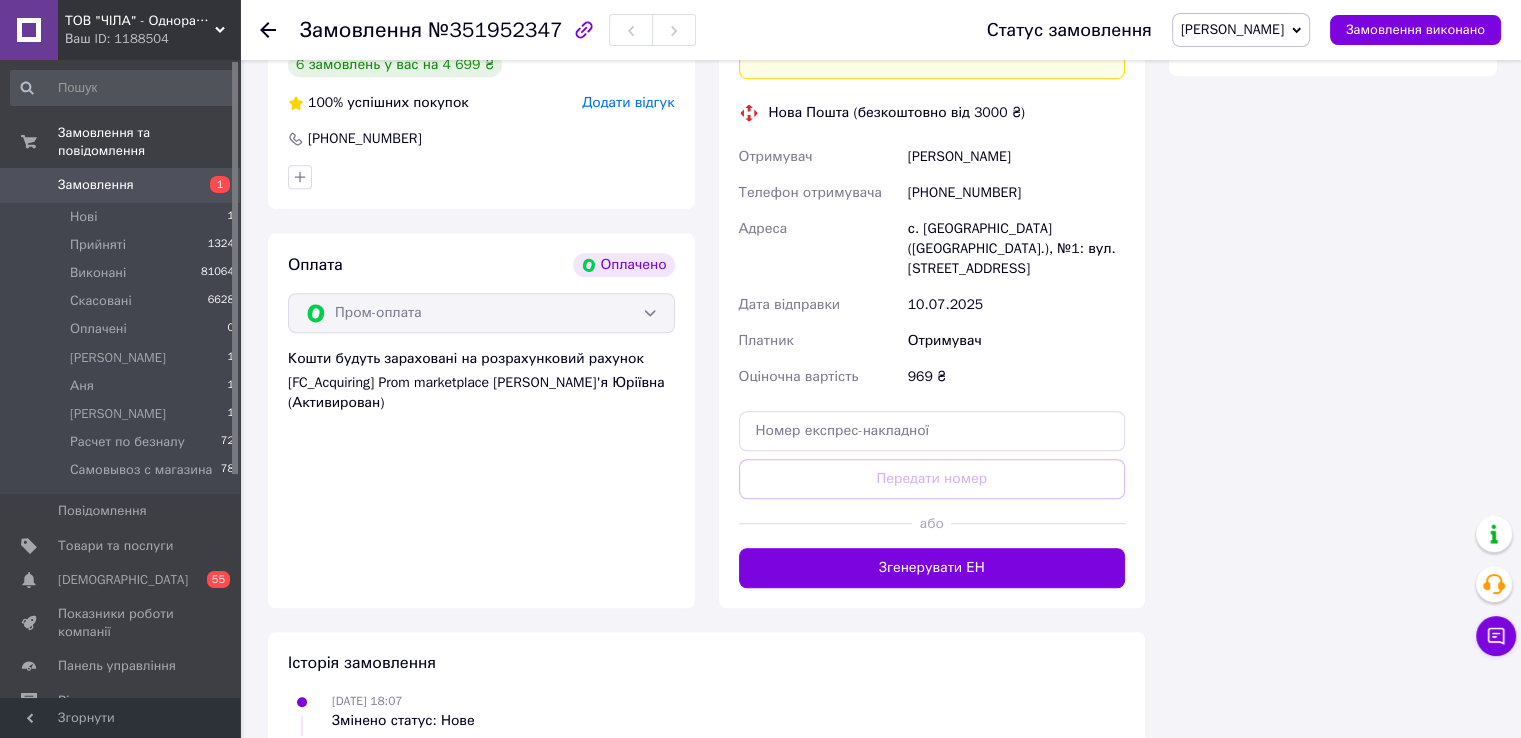 scroll, scrollTop: 1276, scrollLeft: 0, axis: vertical 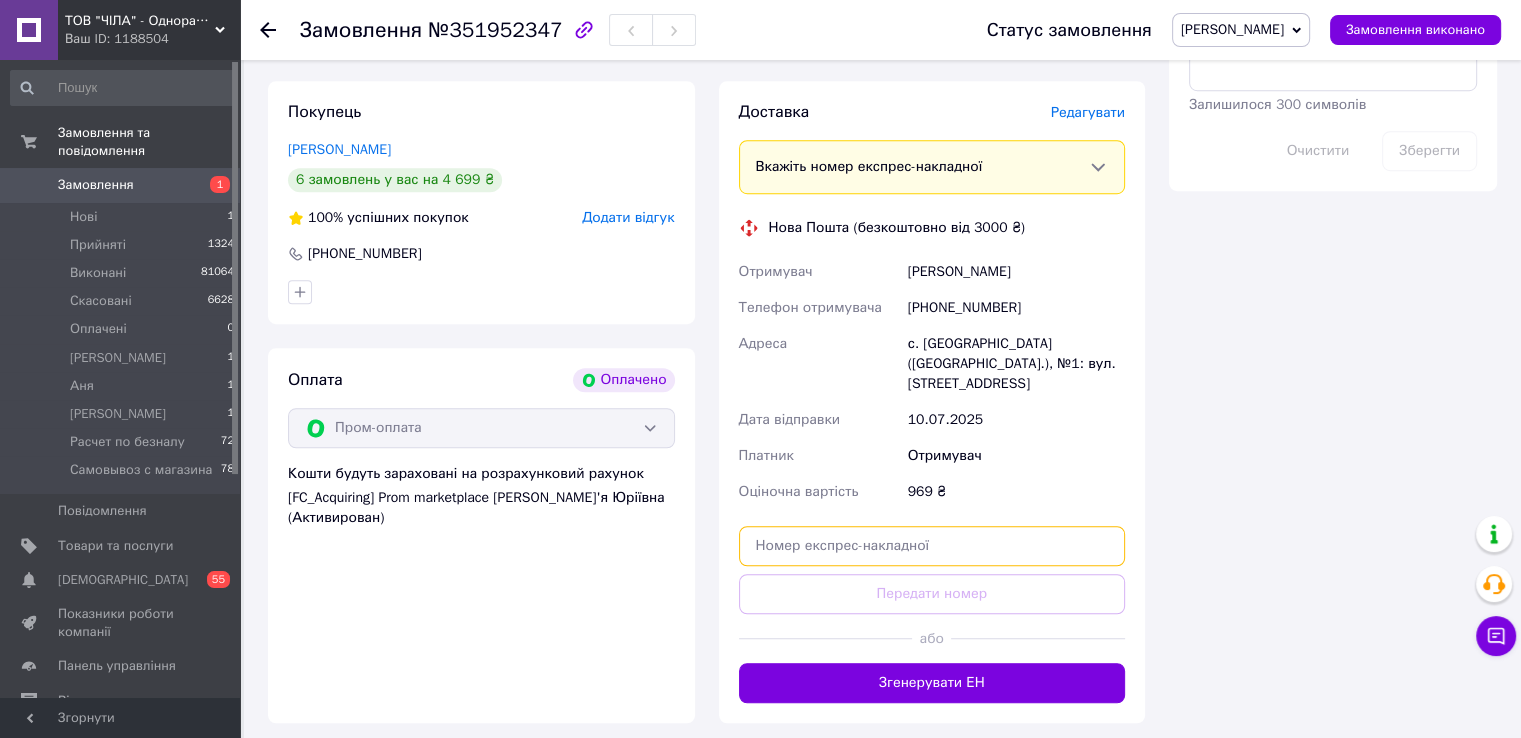 click at bounding box center [932, 546] 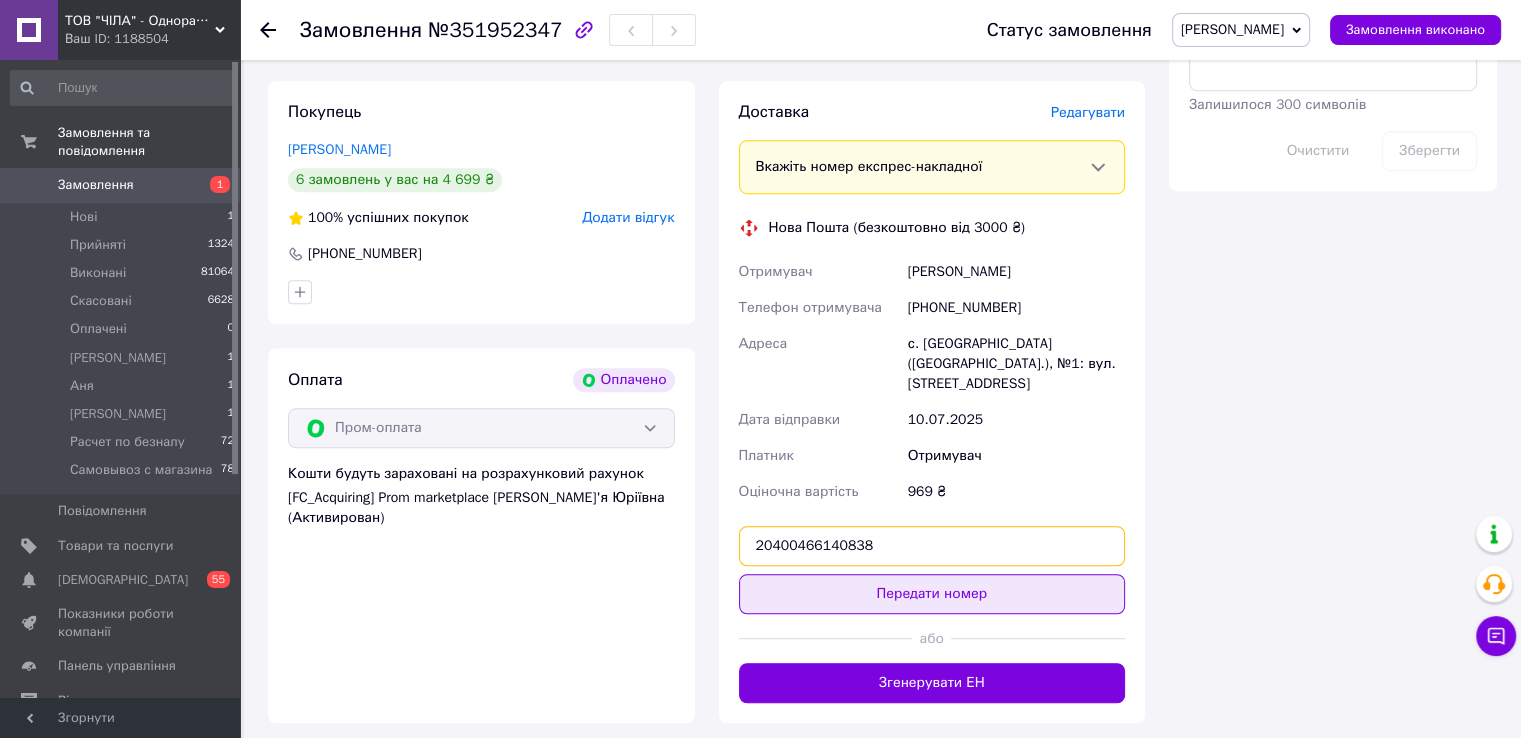 type on "20400466140838" 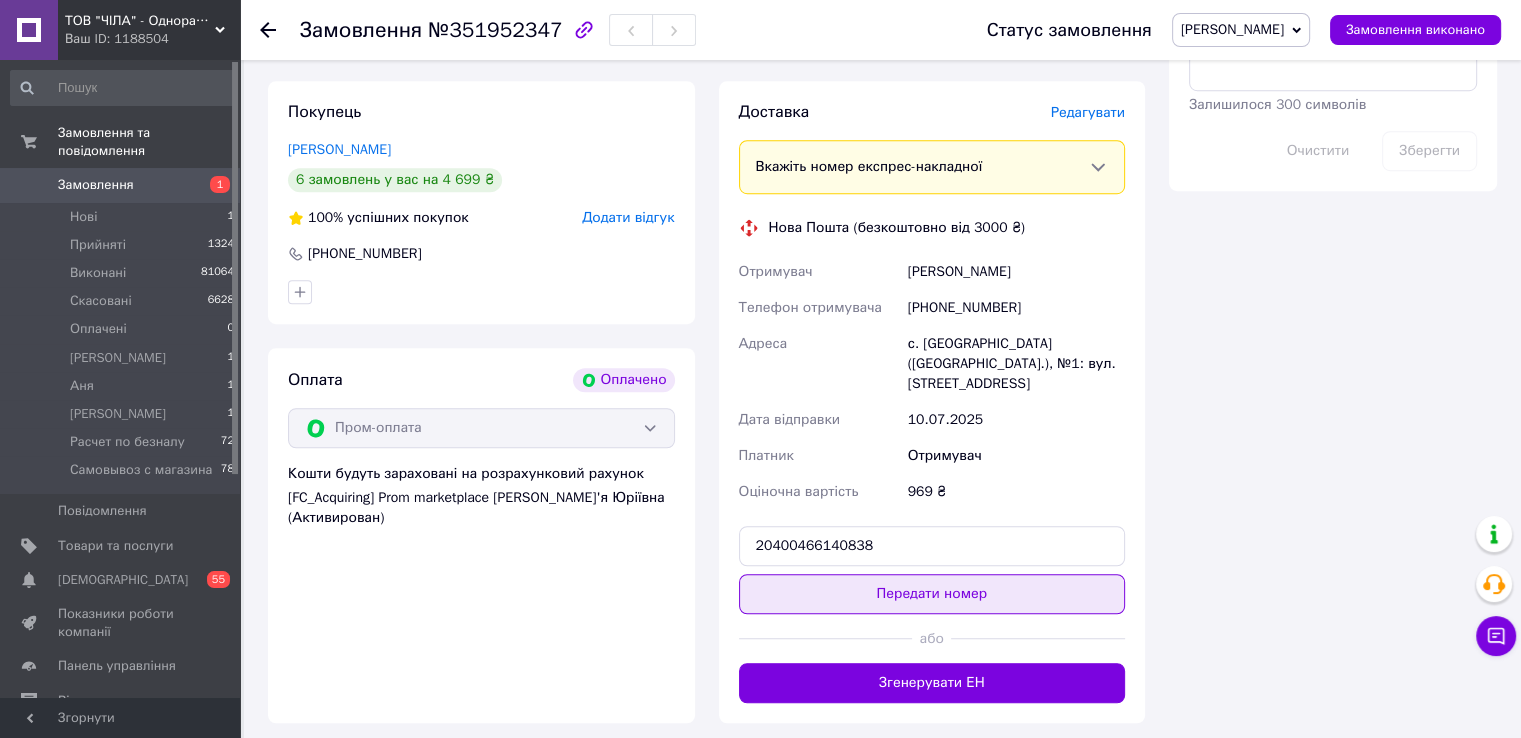 click on "Передати номер" at bounding box center [932, 594] 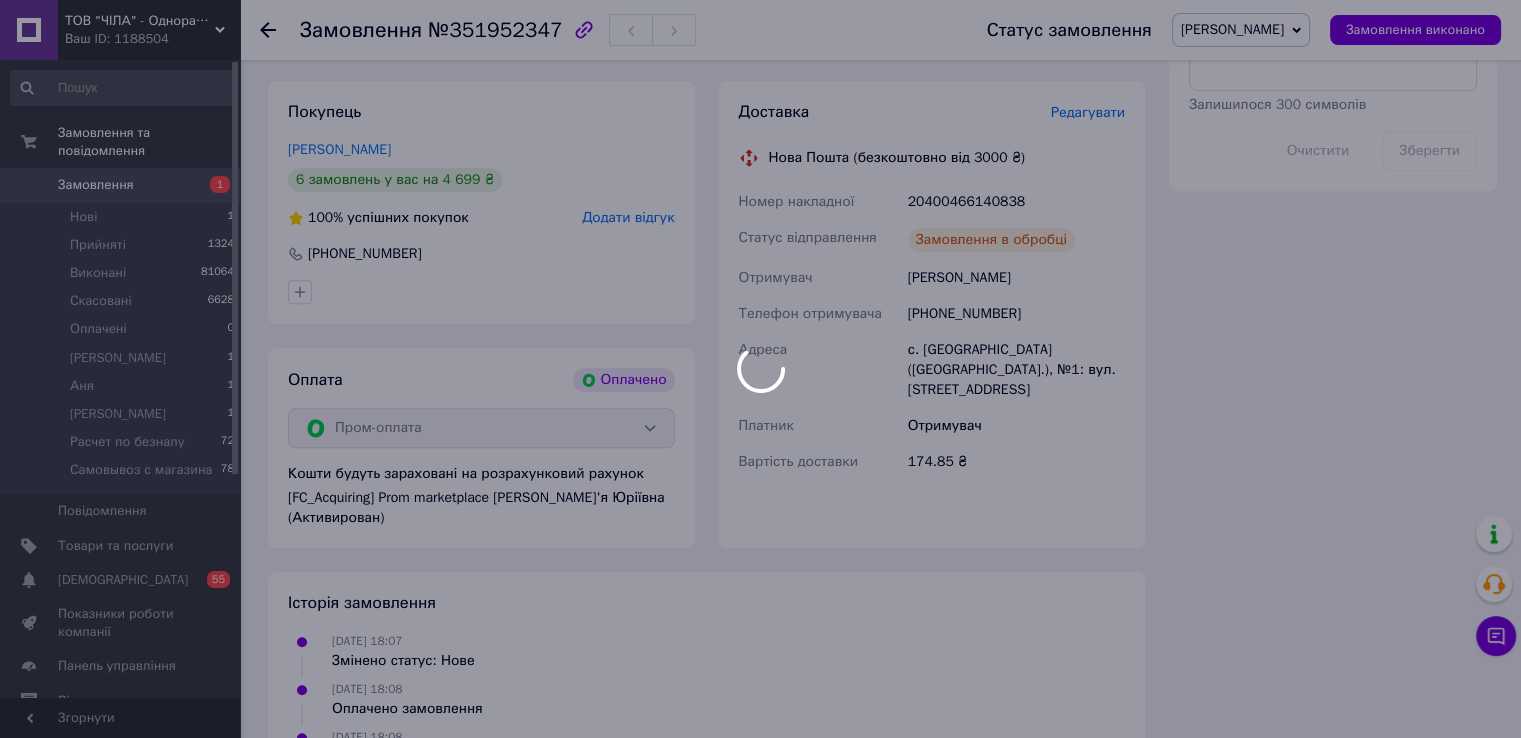 click at bounding box center [760, 369] 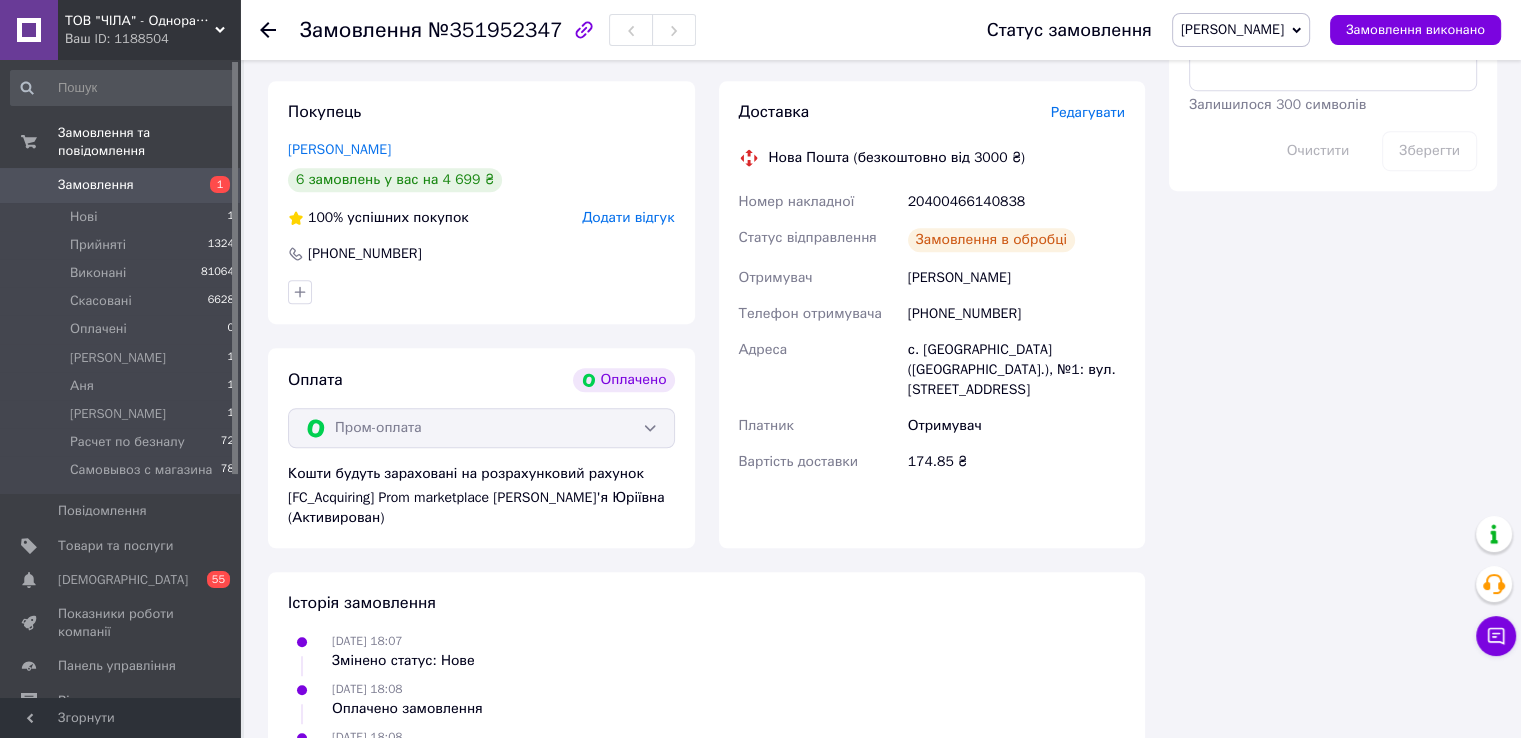 click on "[PERSON_NAME]" at bounding box center [1241, 30] 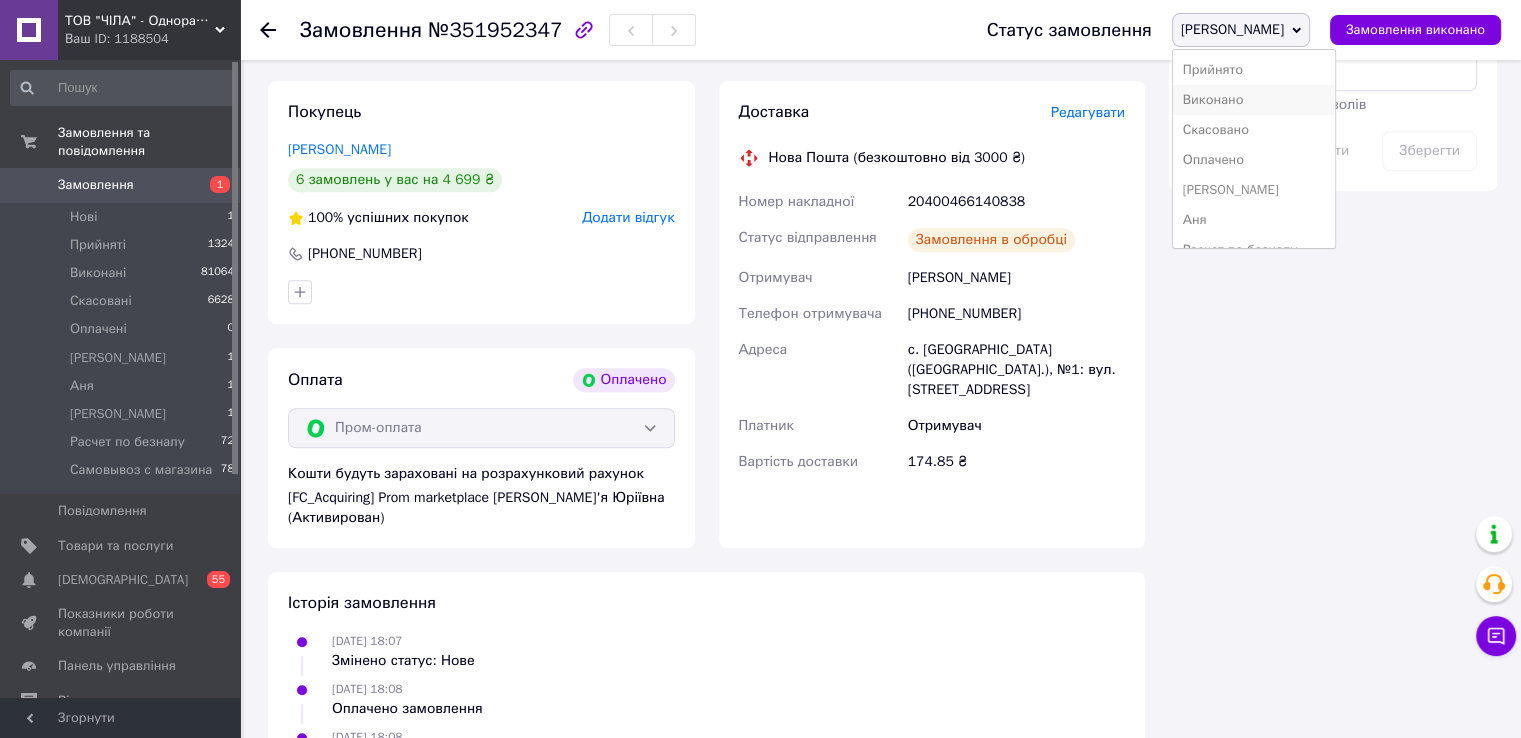 click on "Виконано" at bounding box center [1254, 100] 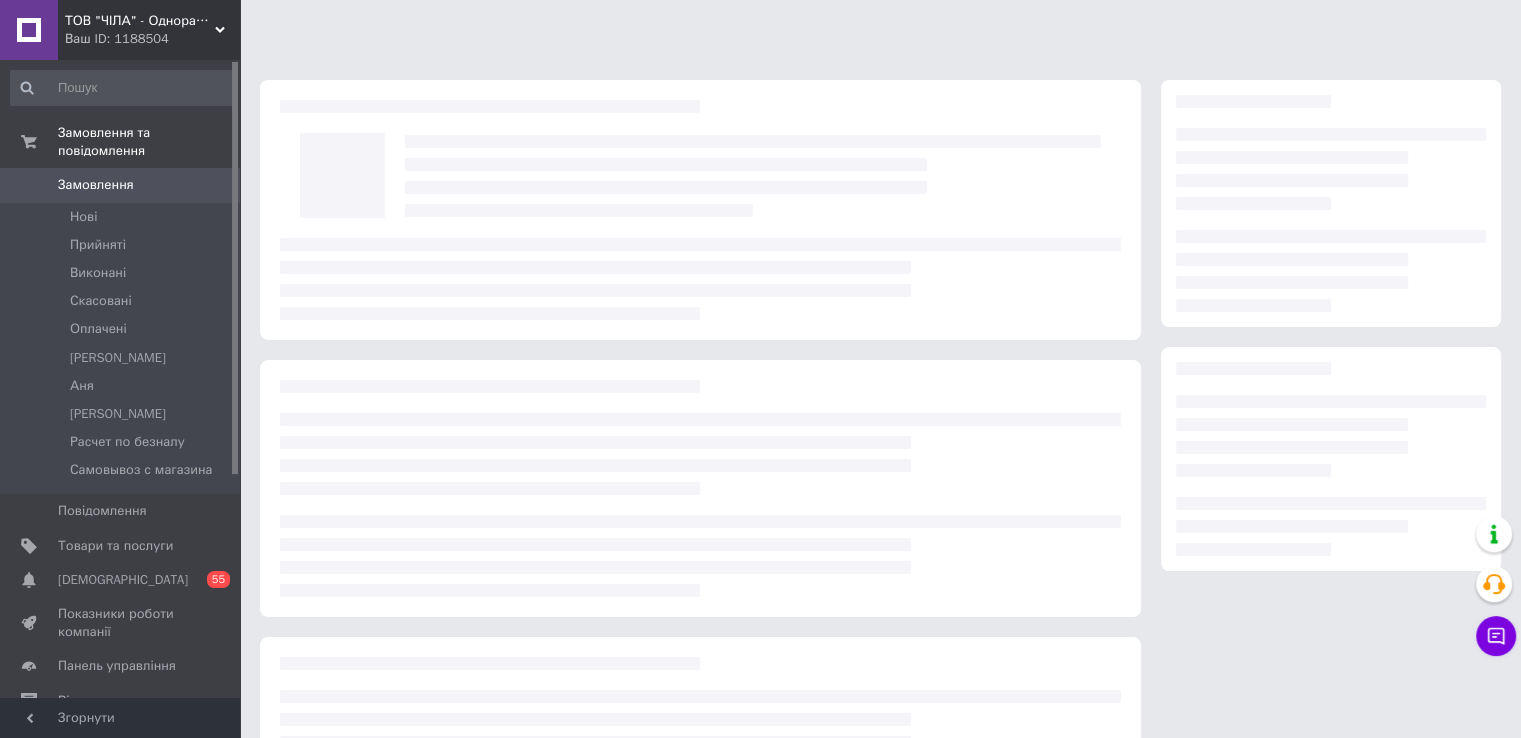 scroll, scrollTop: 176, scrollLeft: 0, axis: vertical 